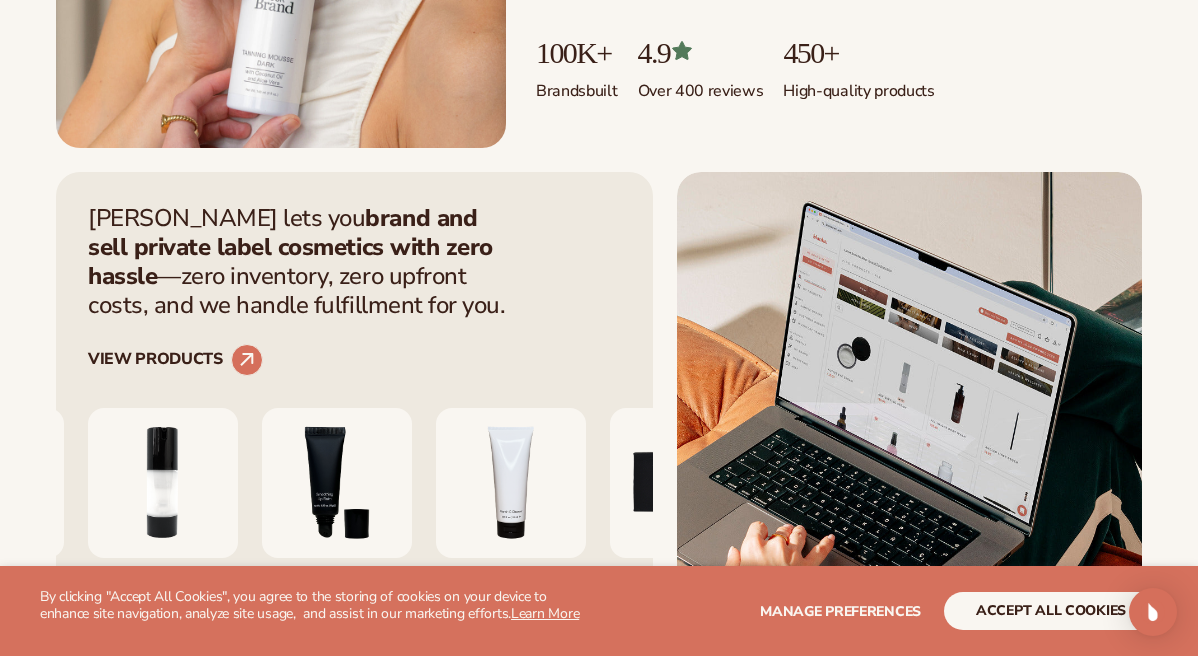 scroll, scrollTop: 725, scrollLeft: 0, axis: vertical 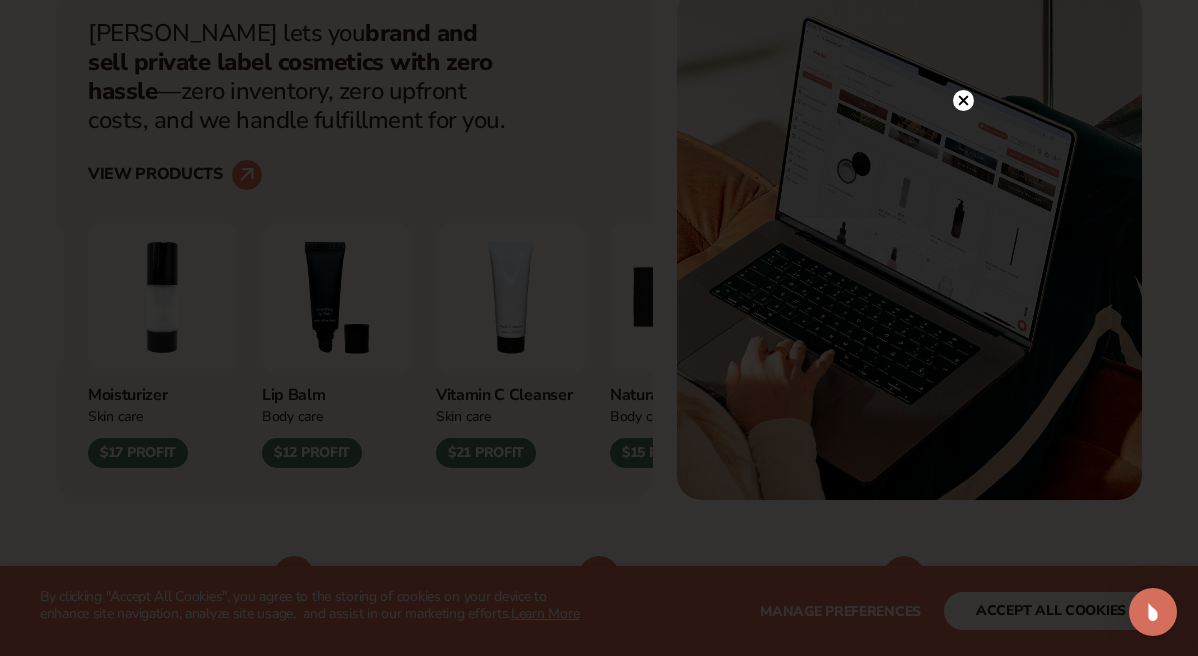 click 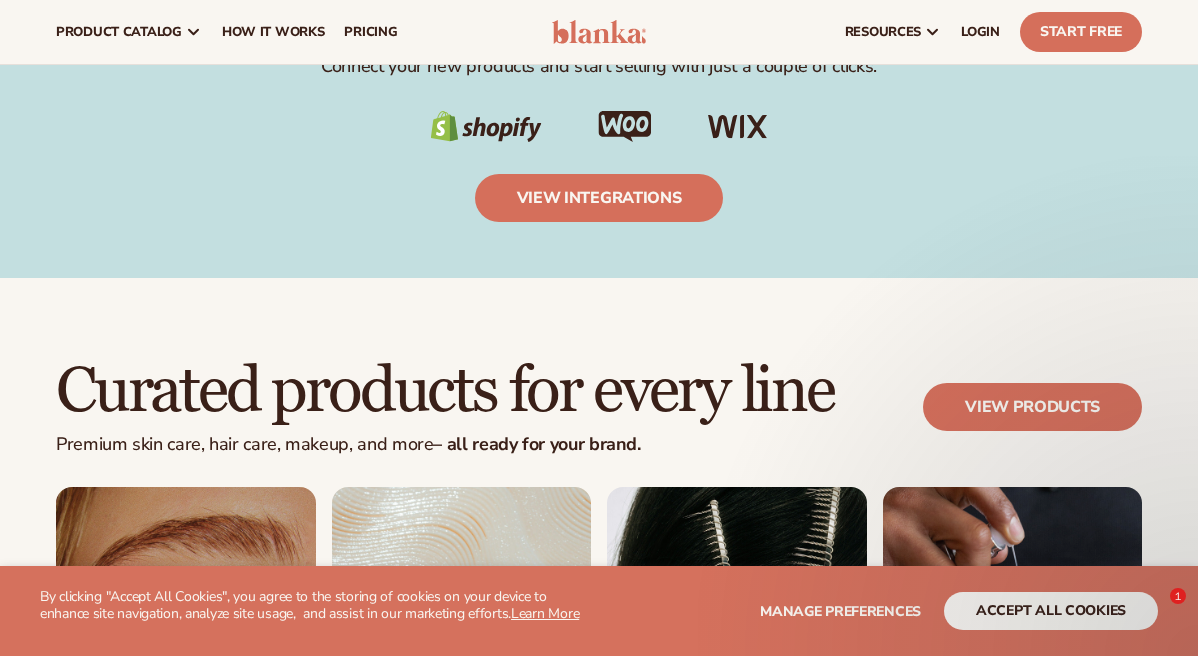 scroll, scrollTop: 35, scrollLeft: 0, axis: vertical 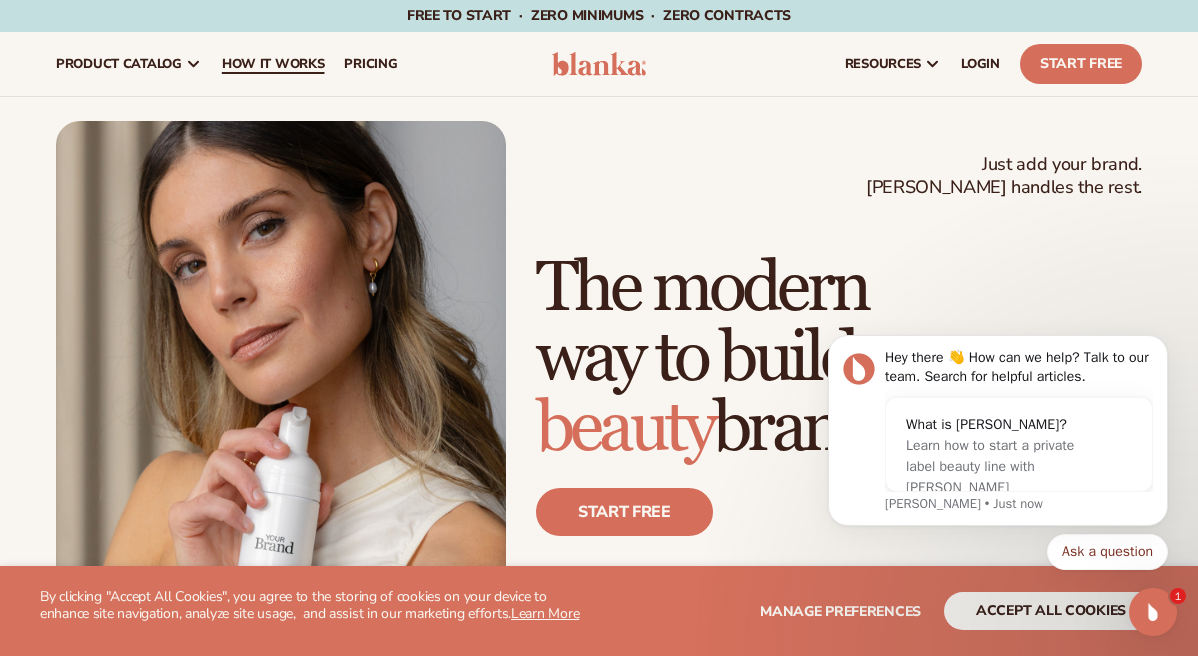 click on "How It Works" at bounding box center (273, 64) 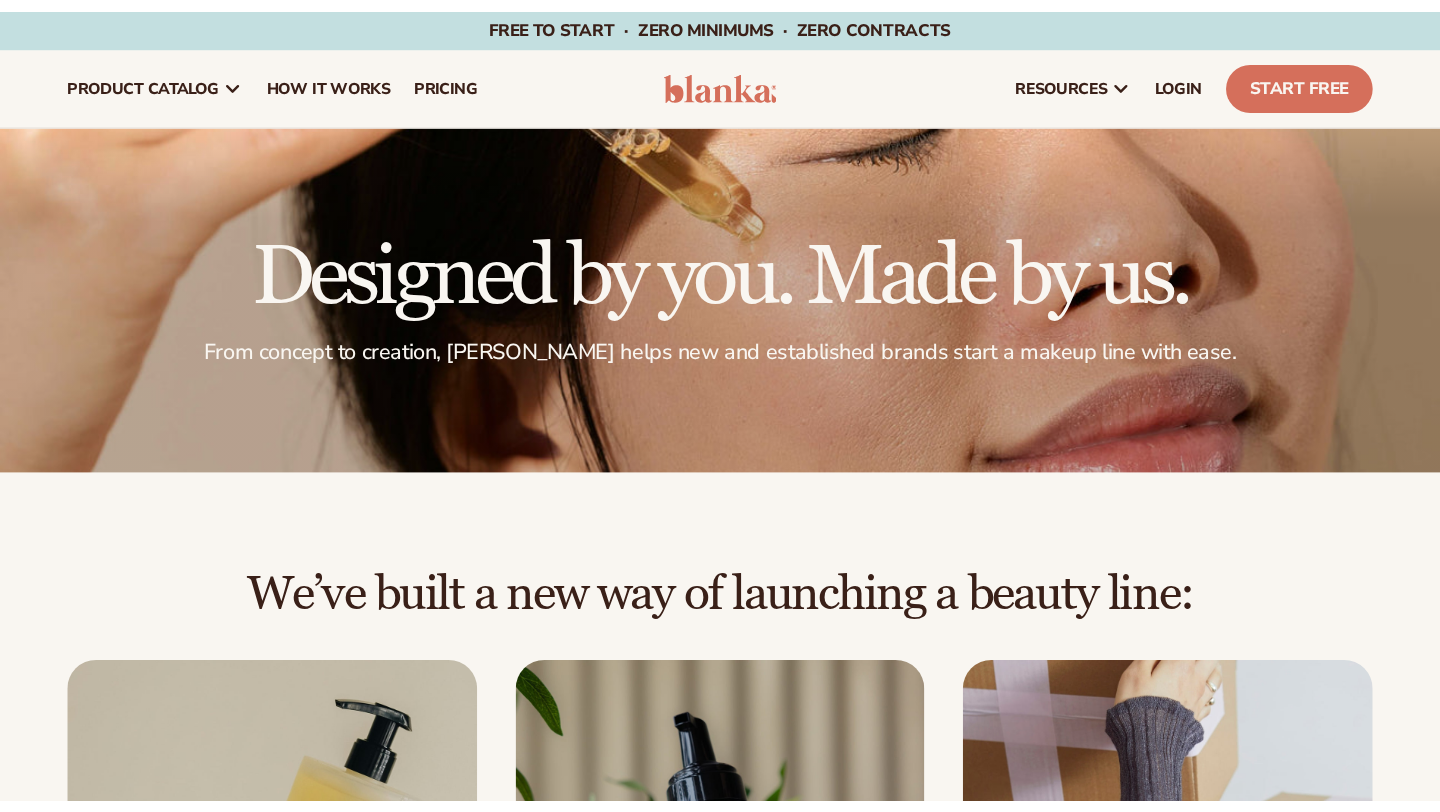 scroll, scrollTop: 0, scrollLeft: 0, axis: both 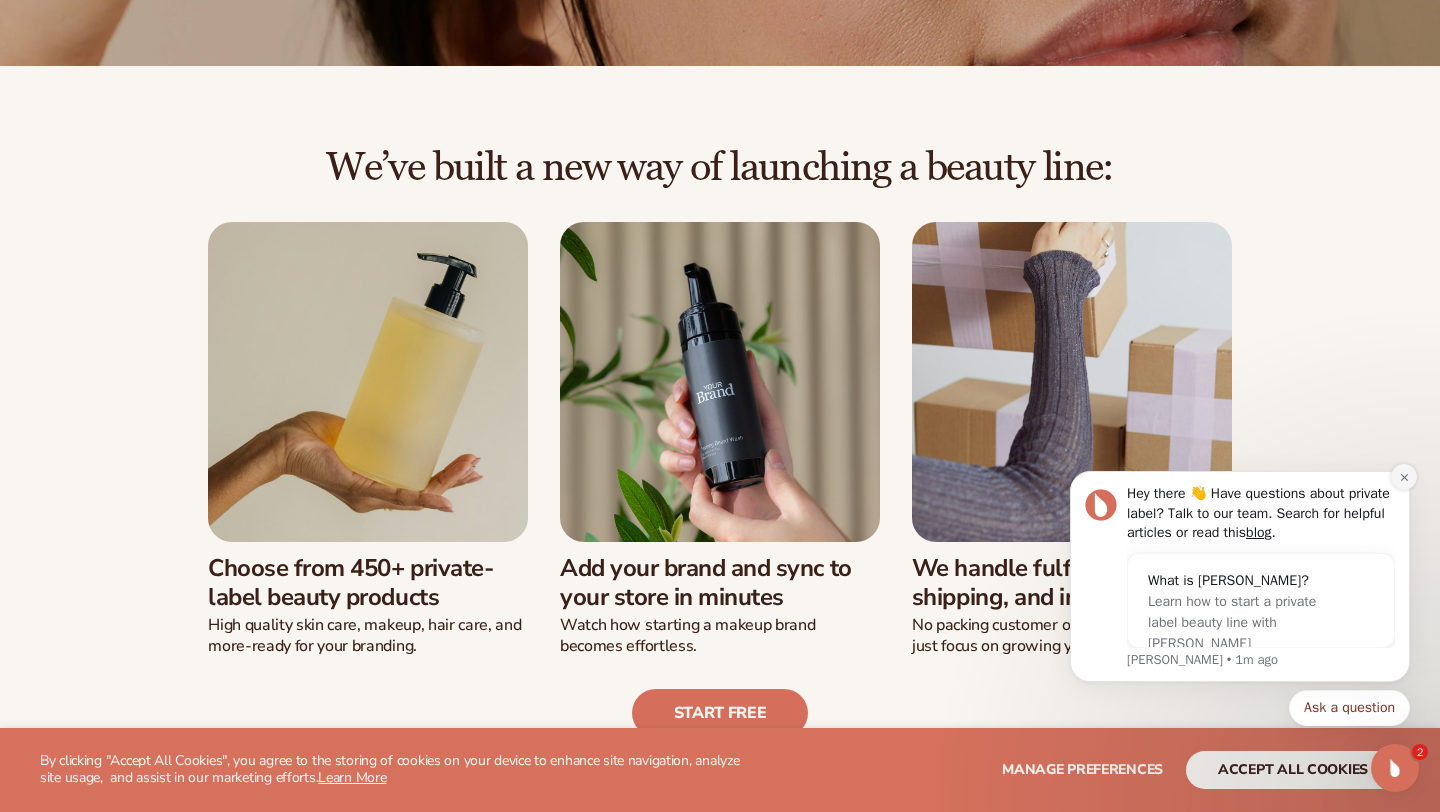 click at bounding box center [1404, 477] 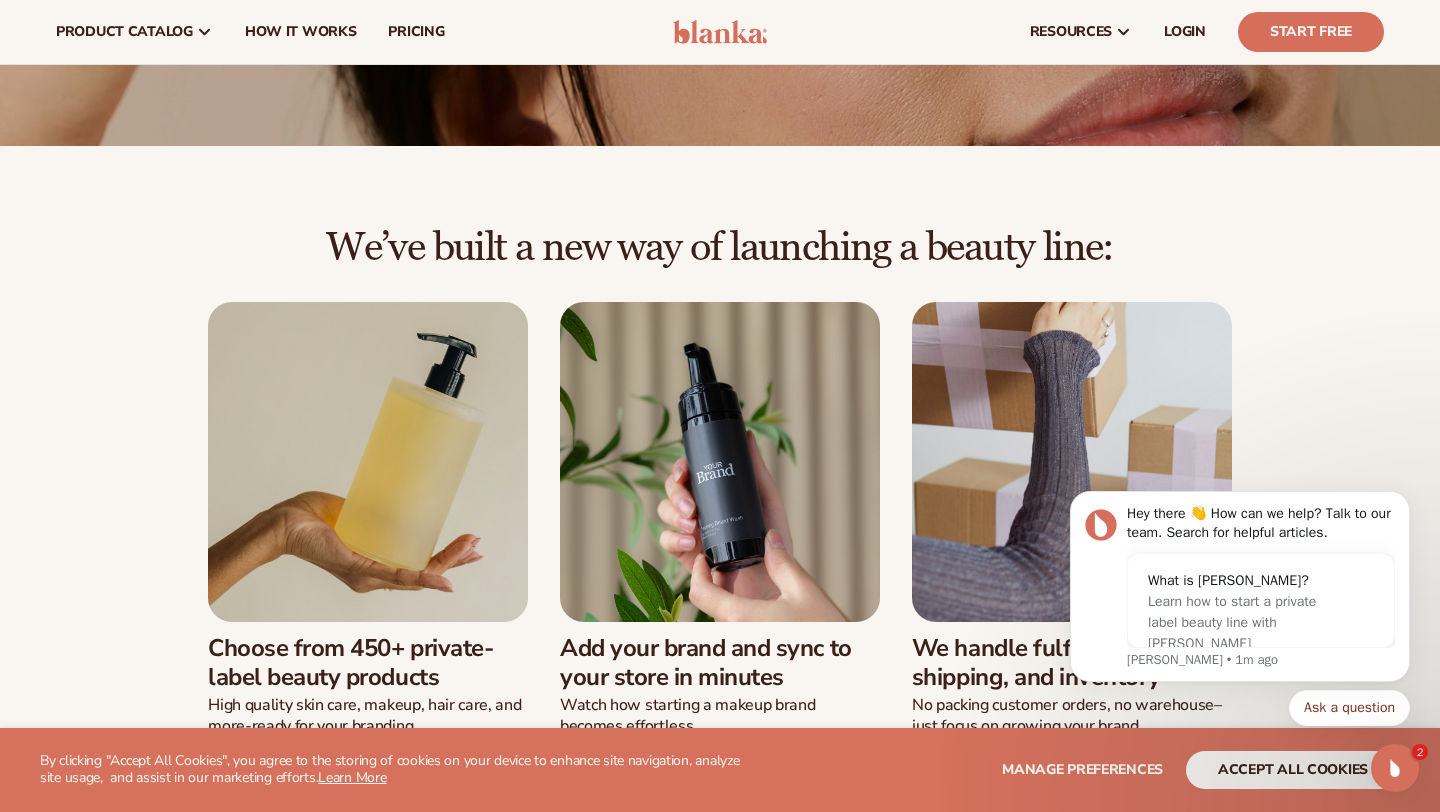 scroll, scrollTop: 0, scrollLeft: 0, axis: both 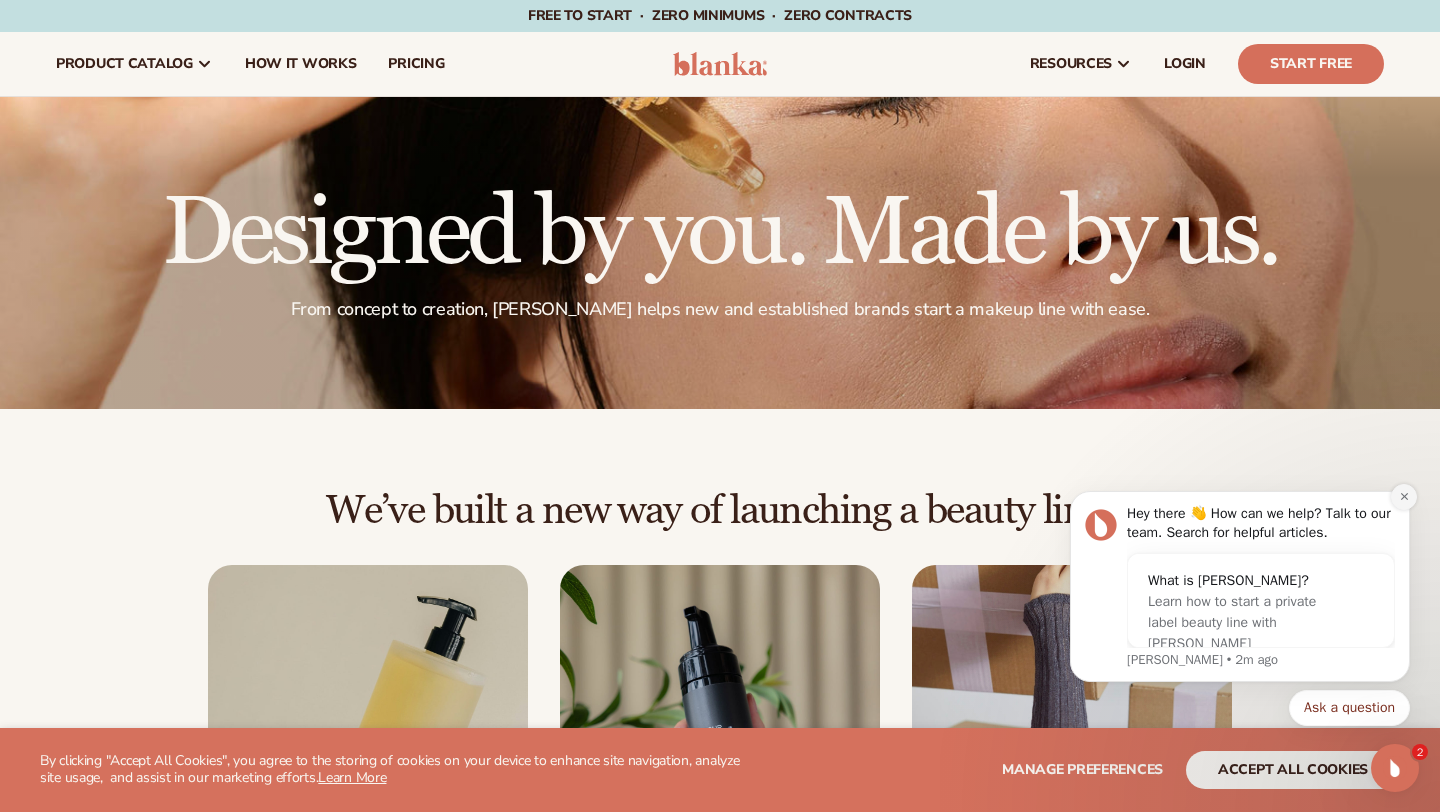 click 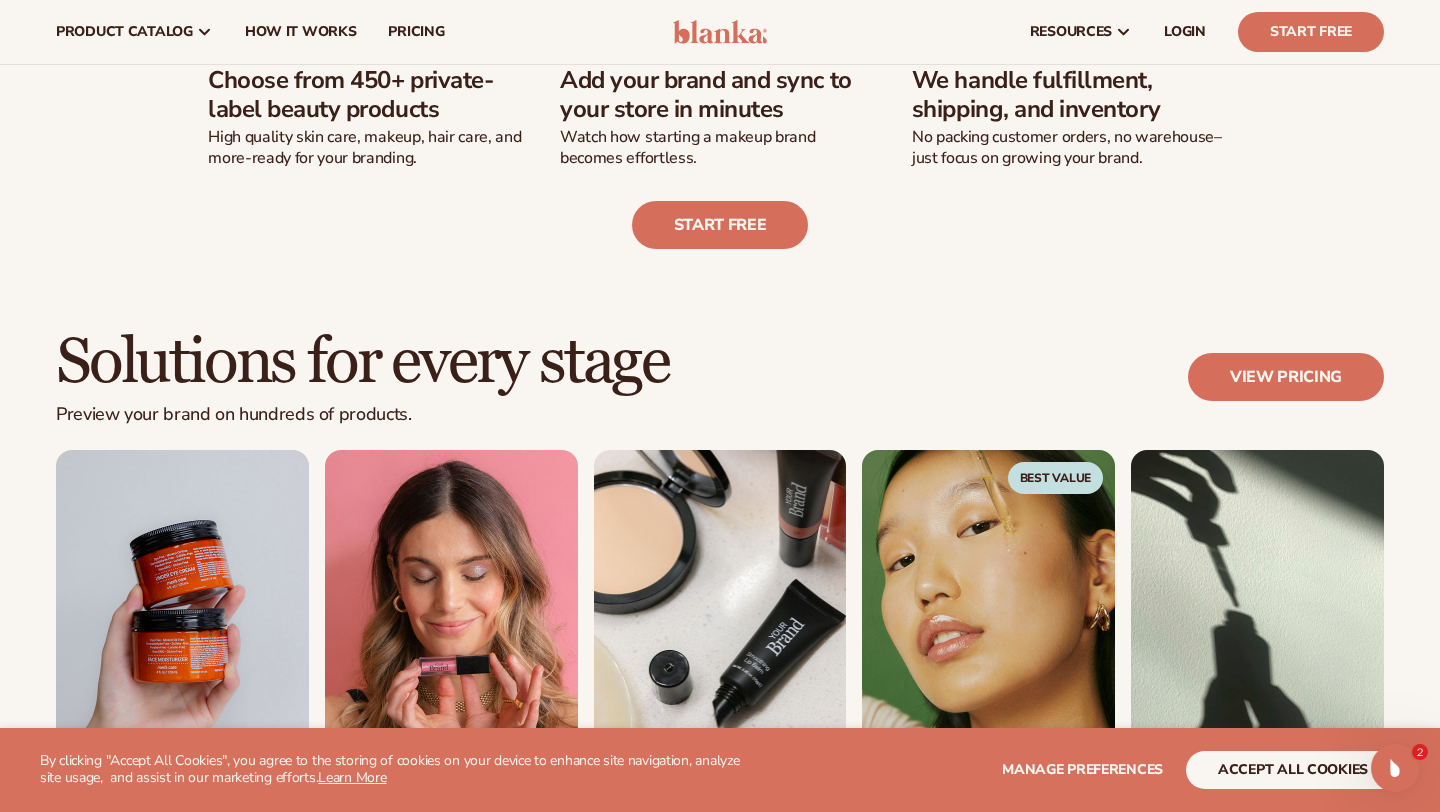 scroll, scrollTop: 826, scrollLeft: 0, axis: vertical 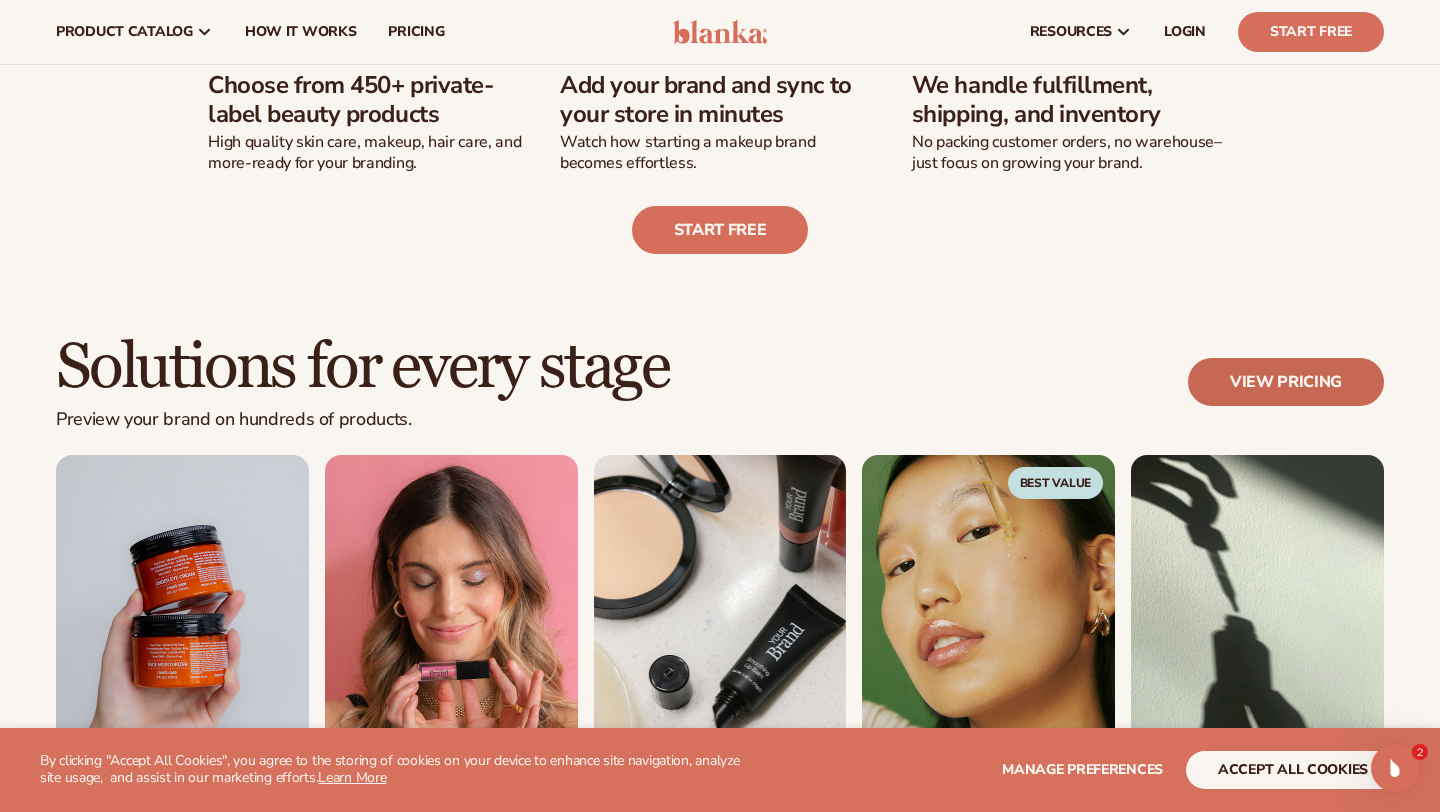 click on "View pricing" at bounding box center [1286, 382] 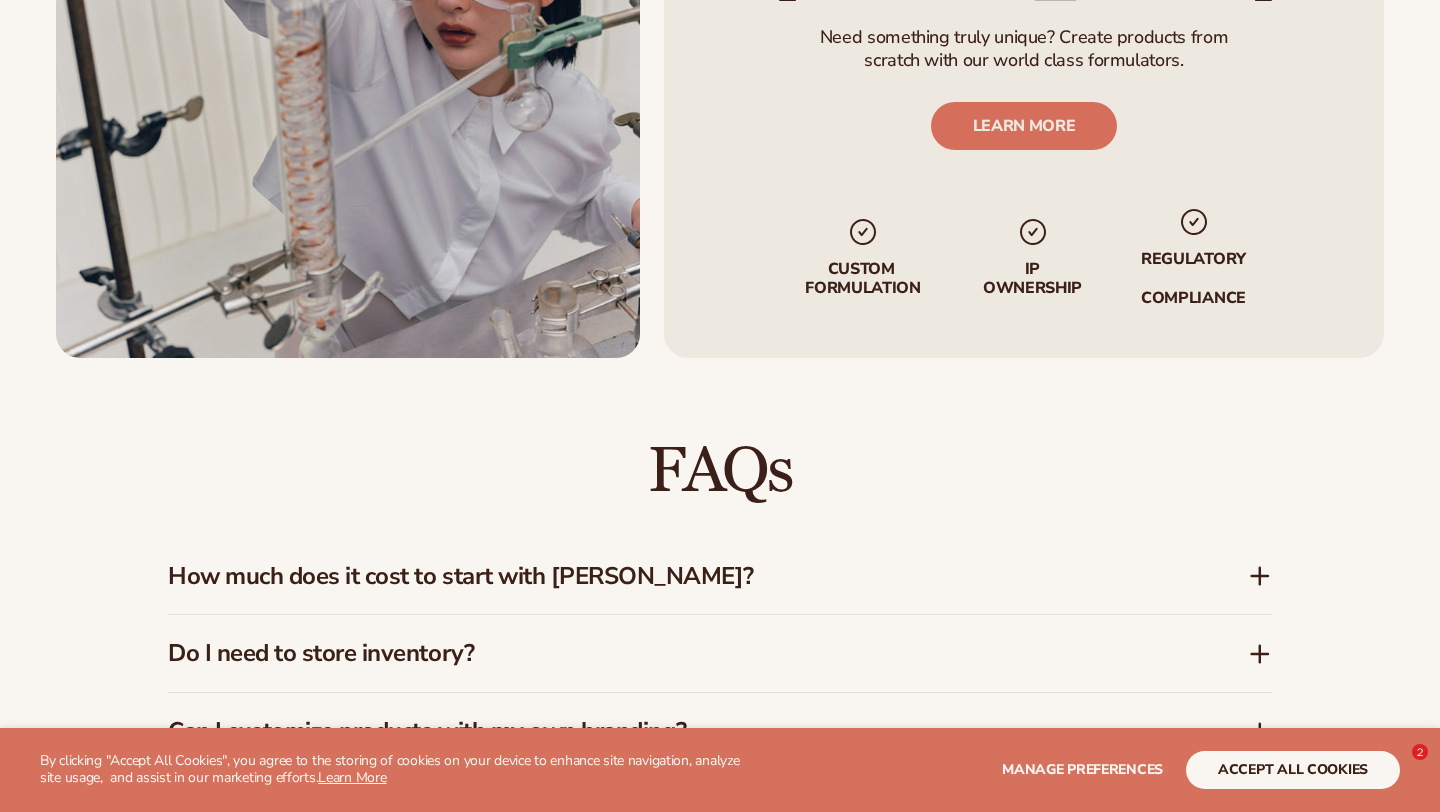 scroll, scrollTop: 2612, scrollLeft: 0, axis: vertical 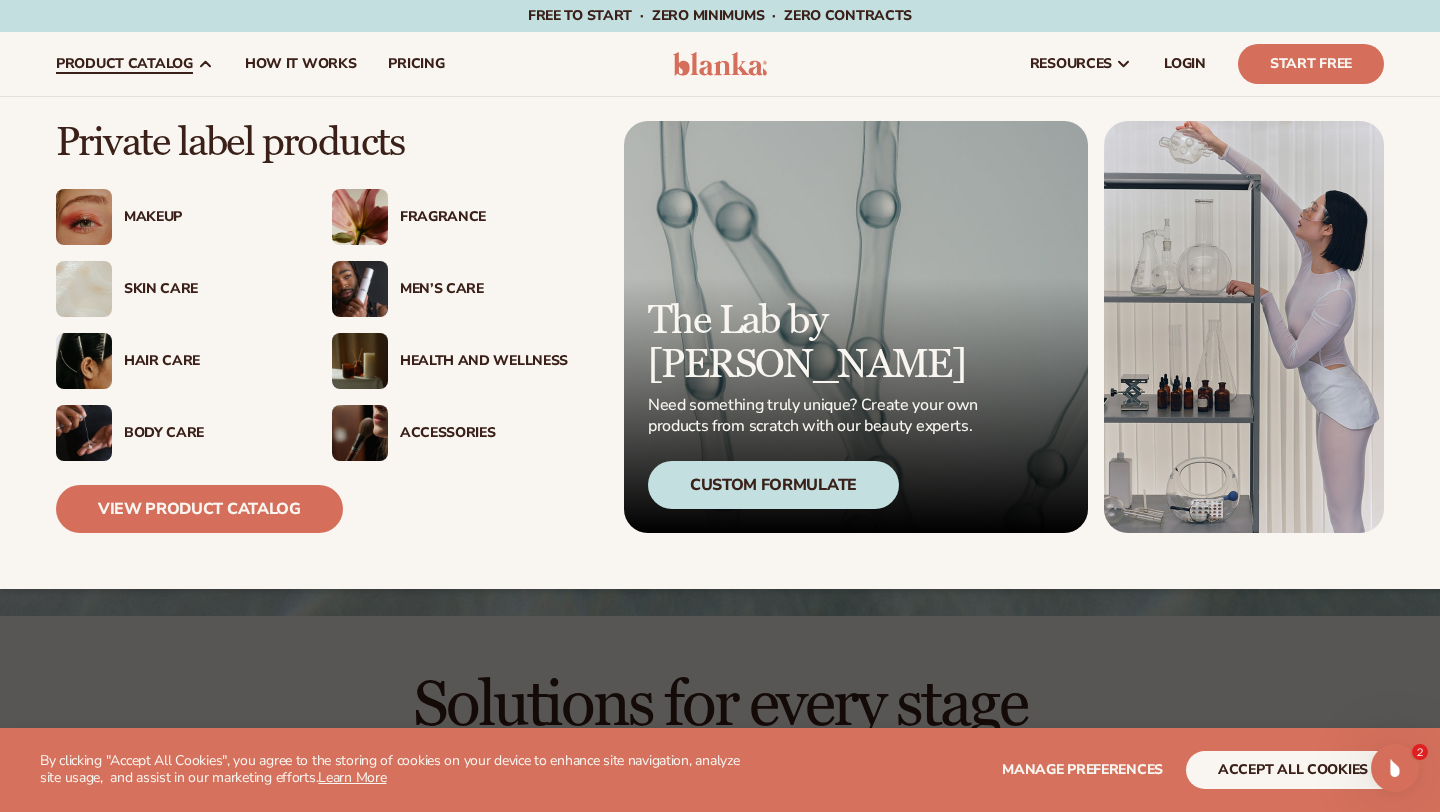 click on "Men’s Care" at bounding box center (484, 289) 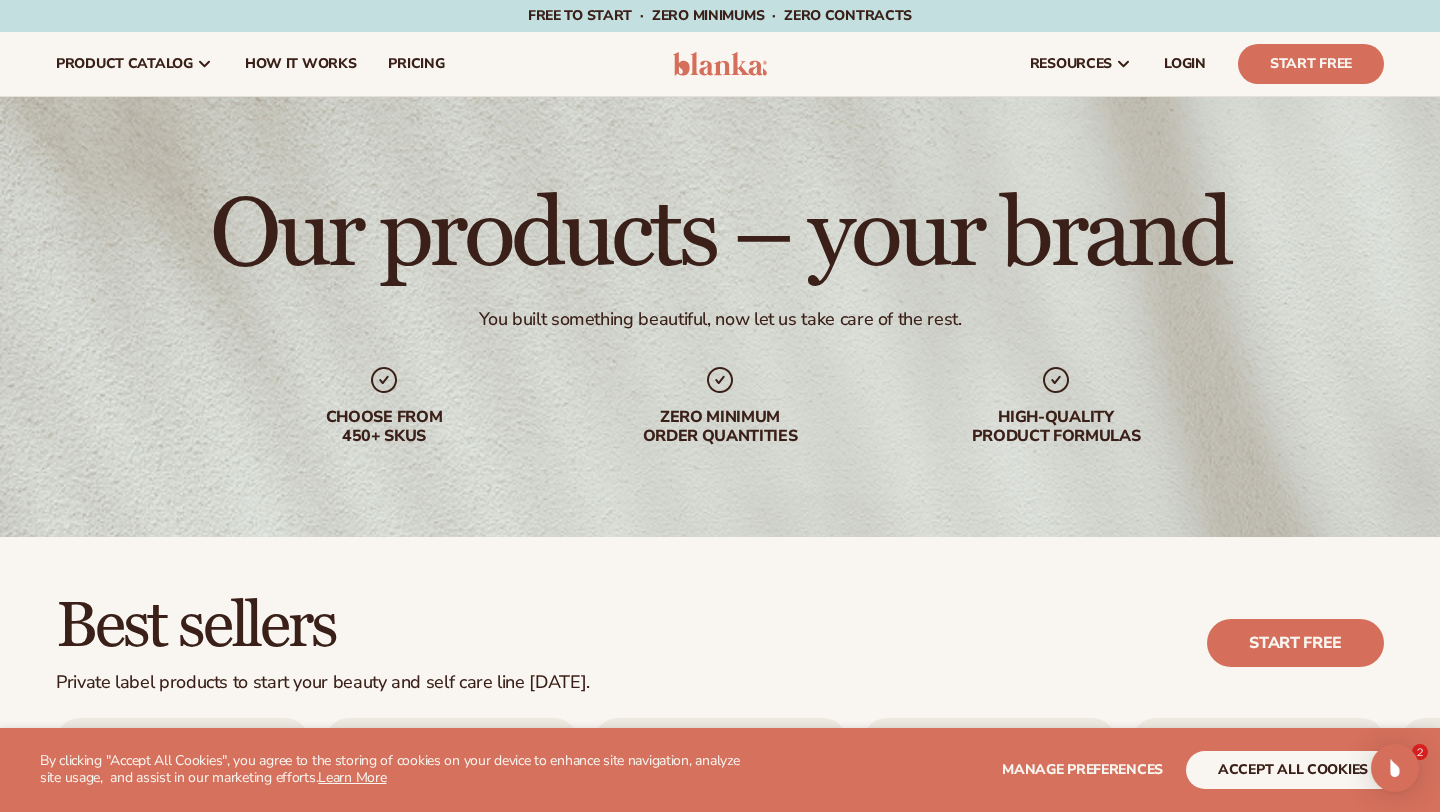 scroll, scrollTop: 106, scrollLeft: 0, axis: vertical 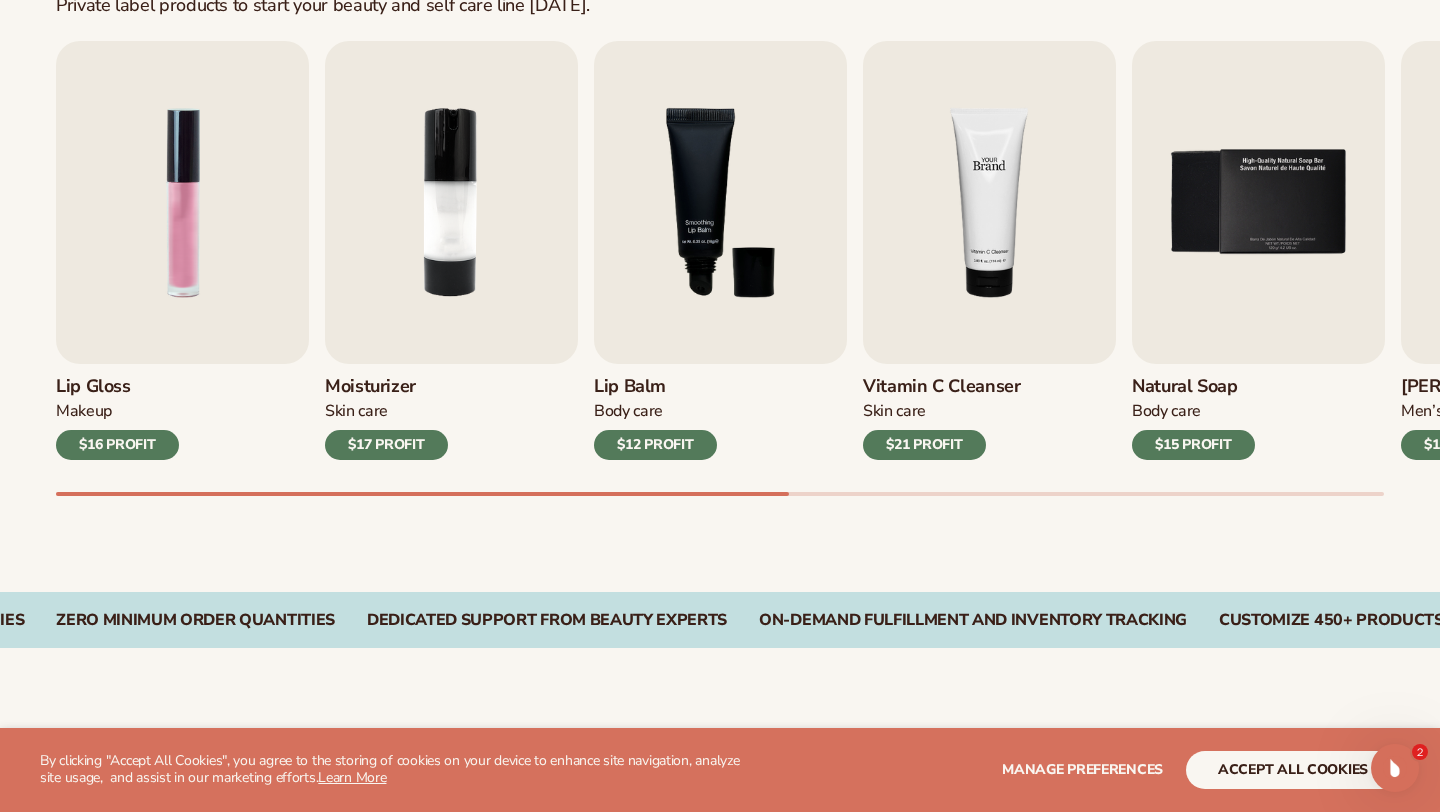 click at bounding box center [989, 202] 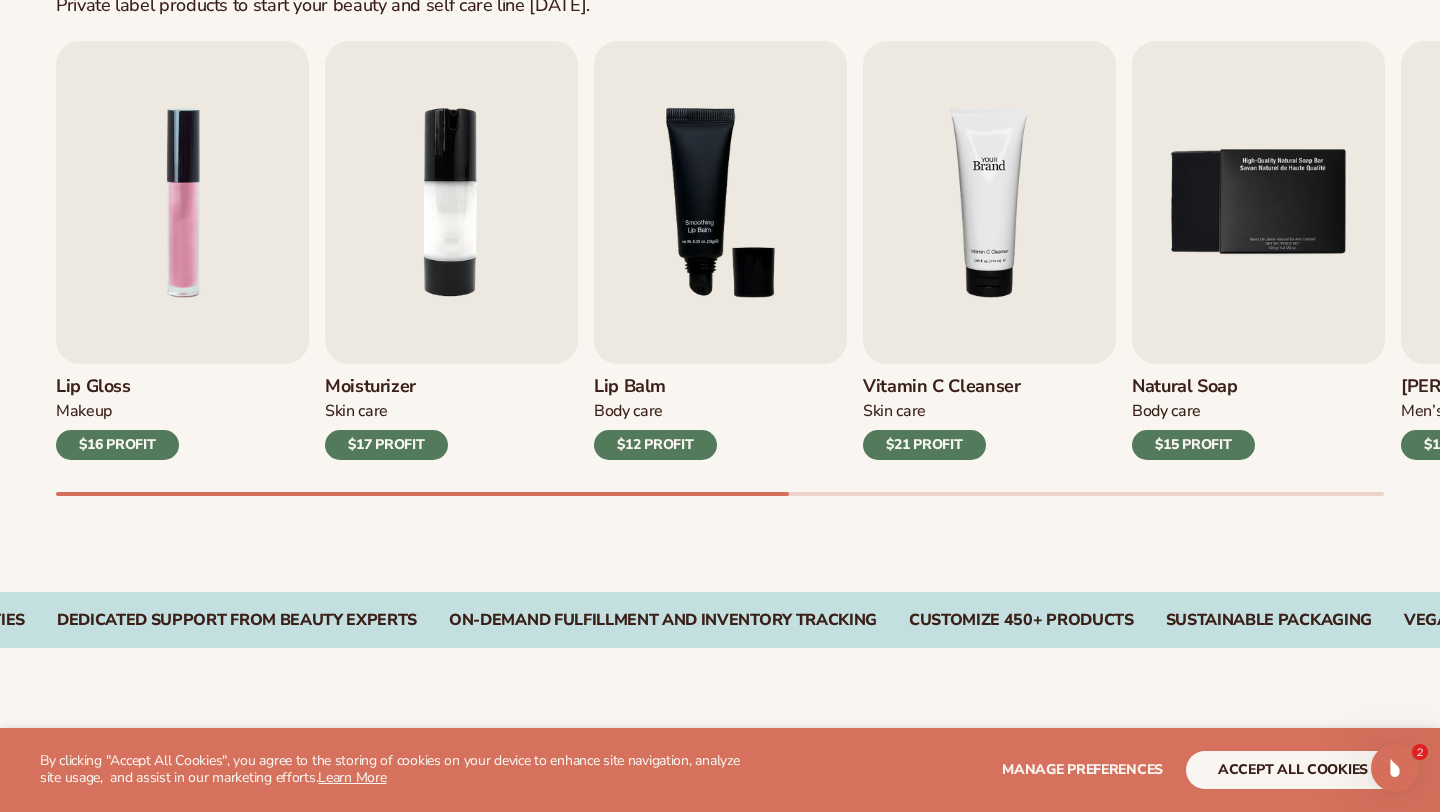 click at bounding box center (989, 202) 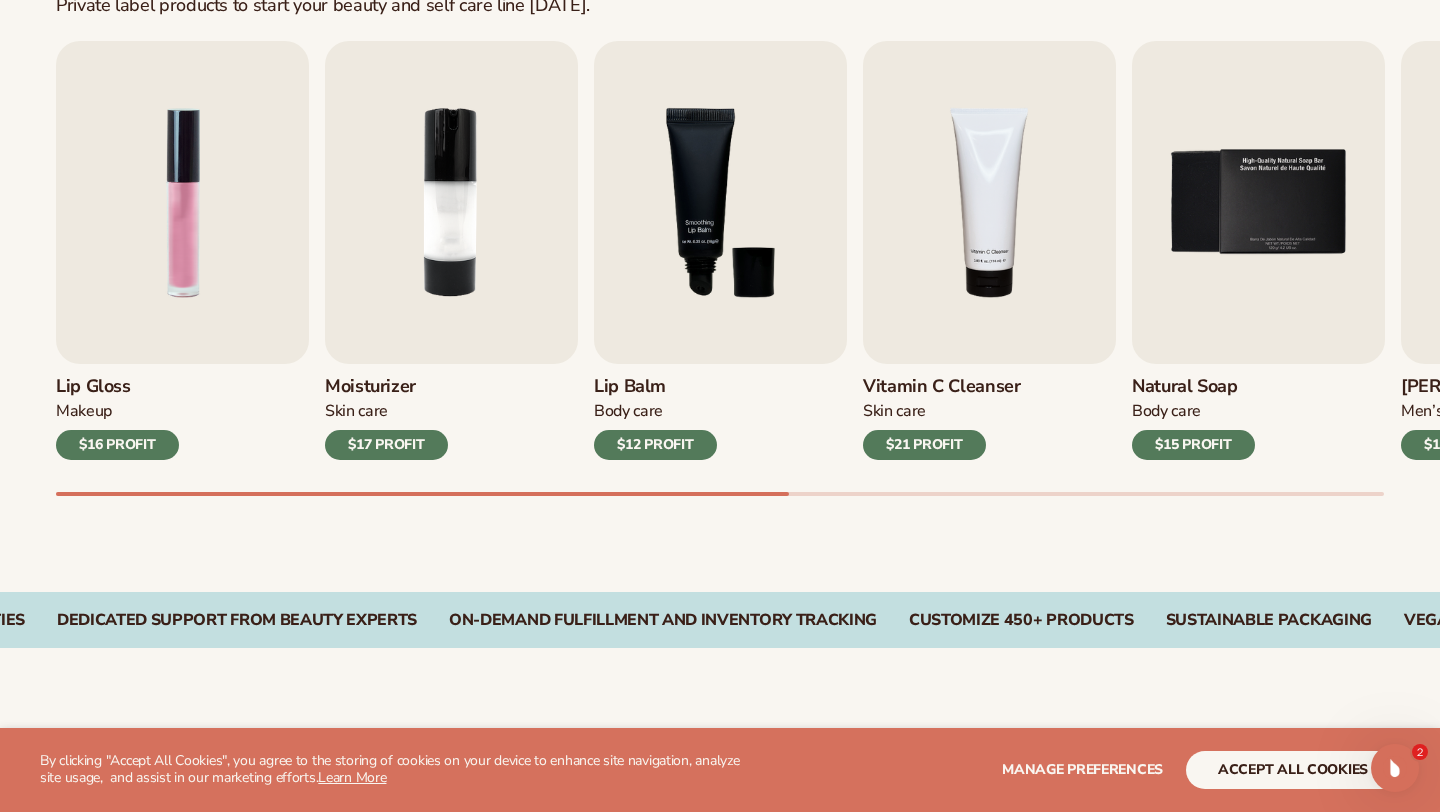 click on "$21 PROFIT" at bounding box center [924, 445] 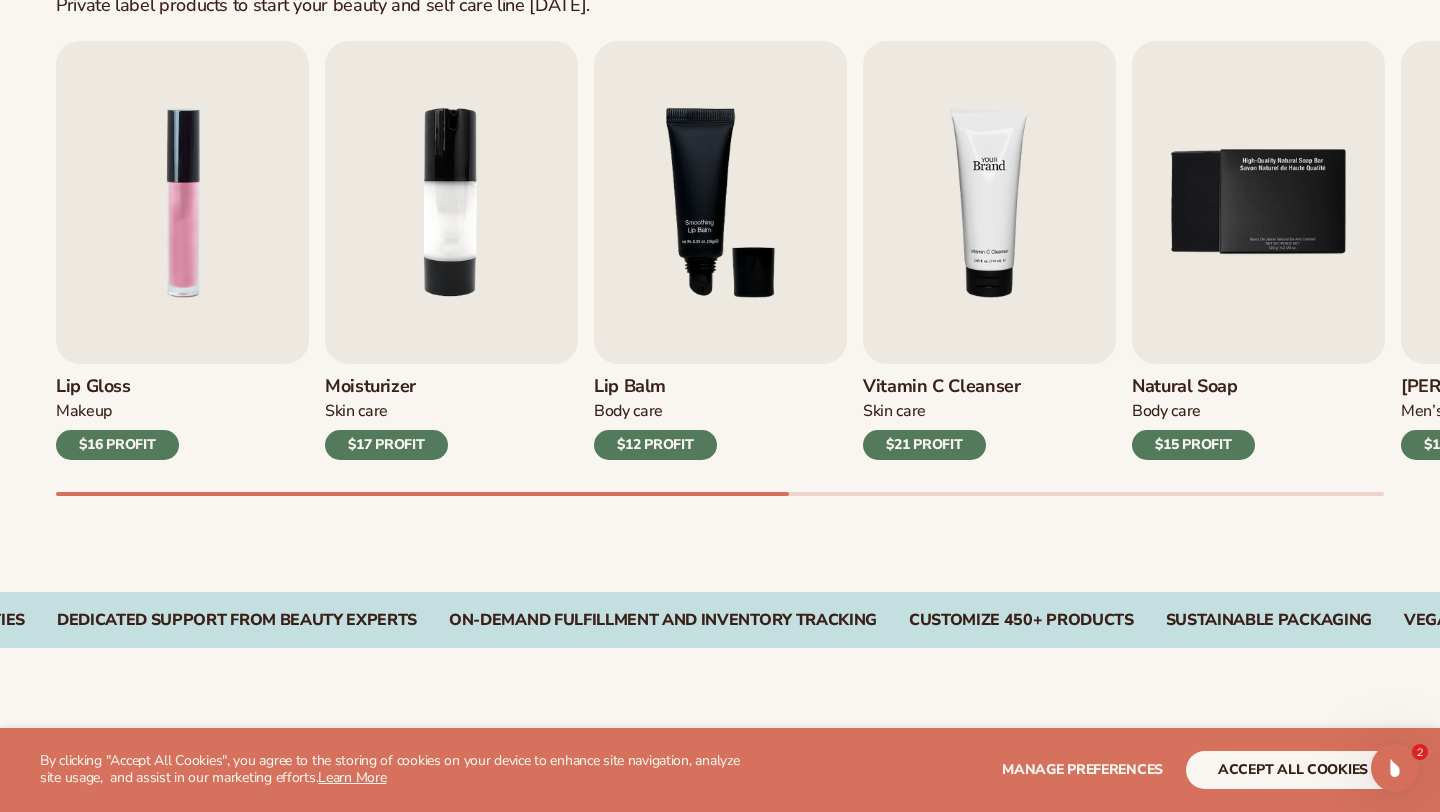click at bounding box center (989, 202) 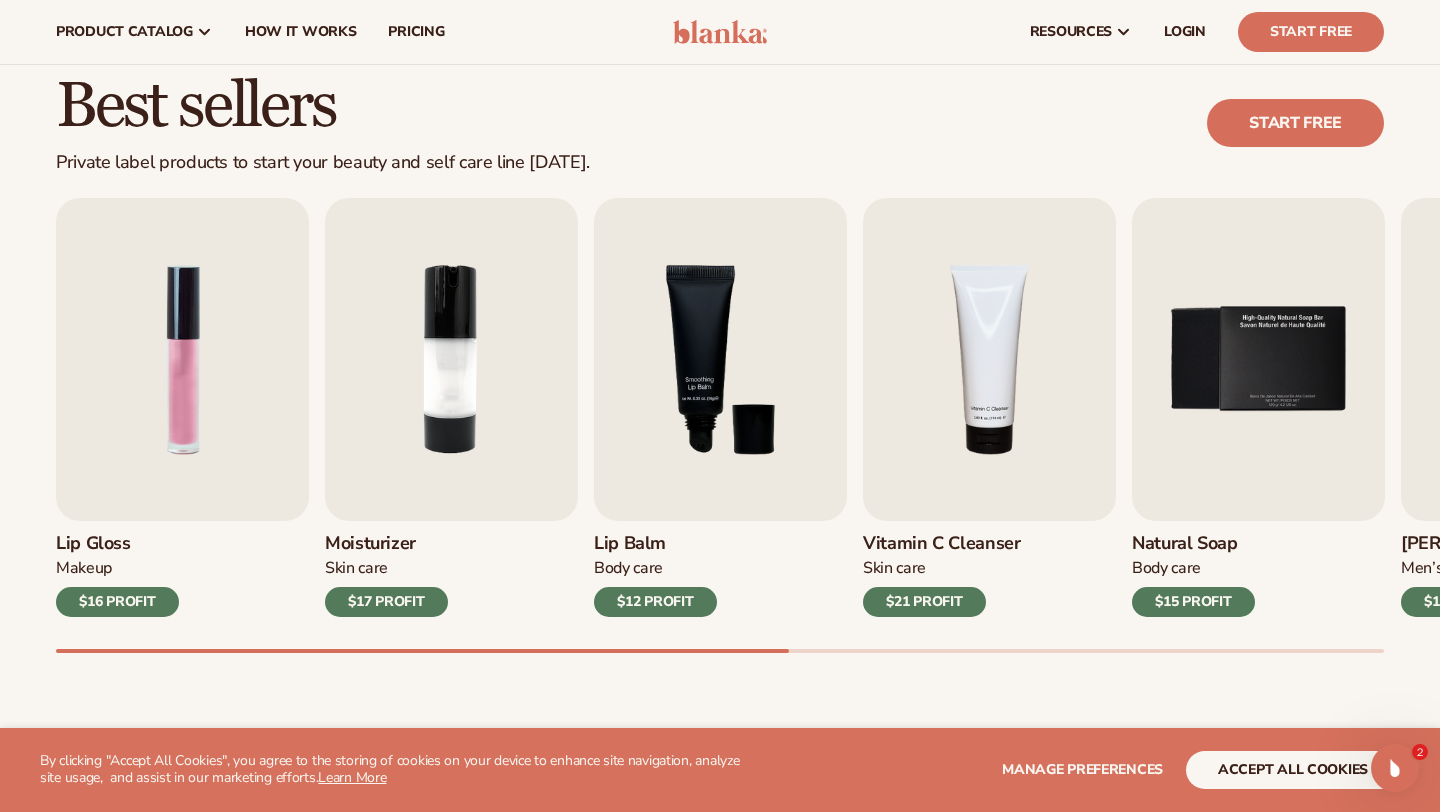 scroll, scrollTop: 503, scrollLeft: 0, axis: vertical 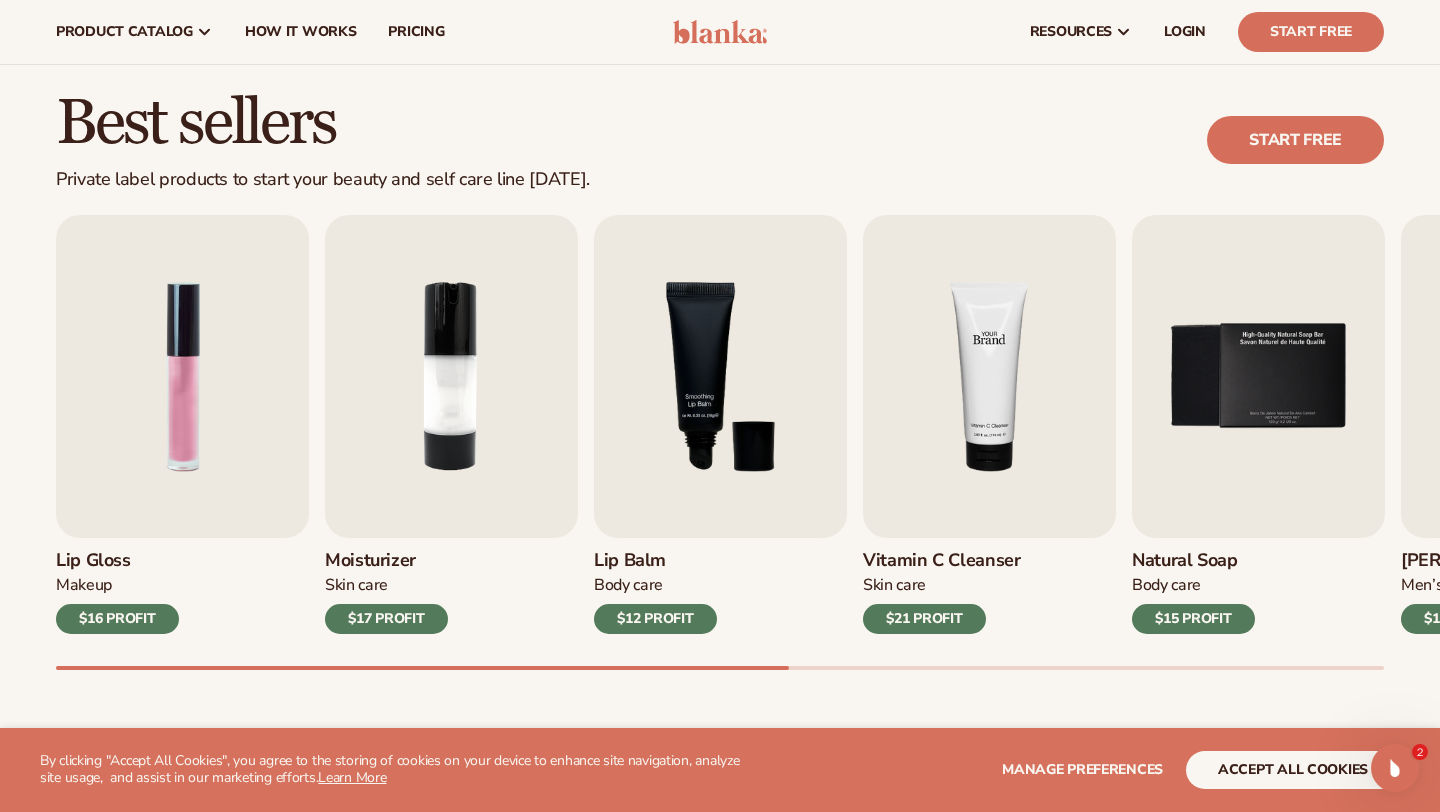 click at bounding box center [989, 376] 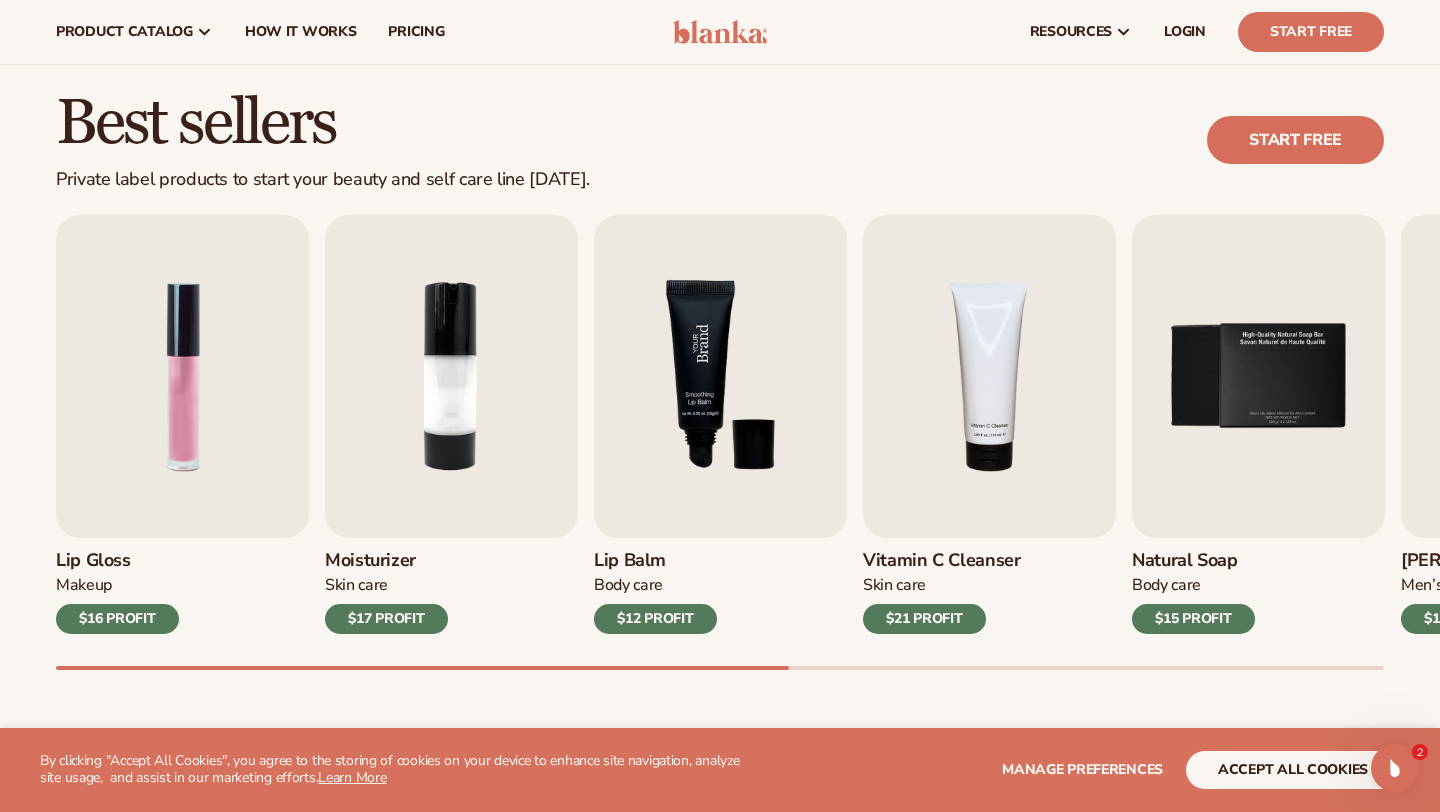 click at bounding box center [720, 376] 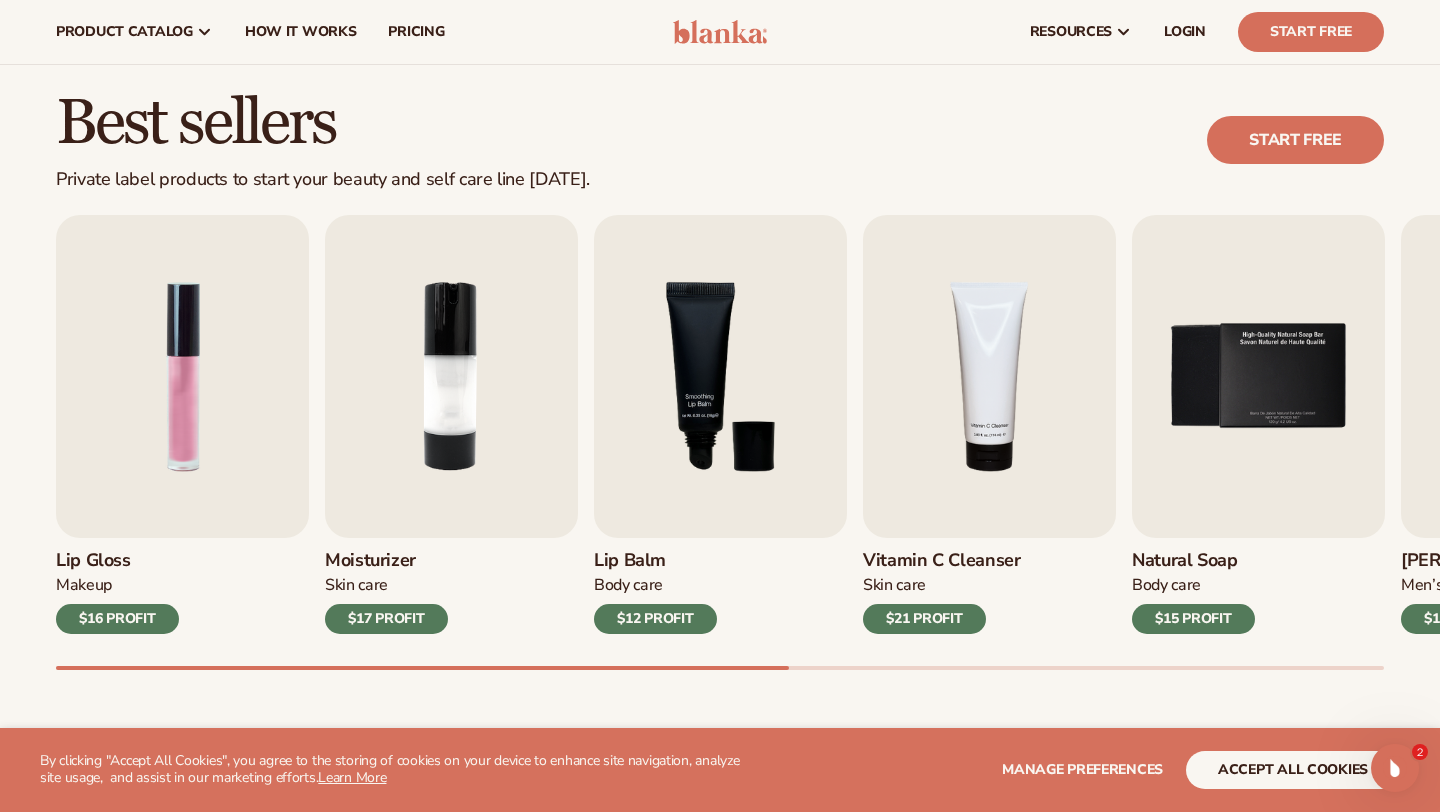 click on "$12 PROFIT" at bounding box center (655, 619) 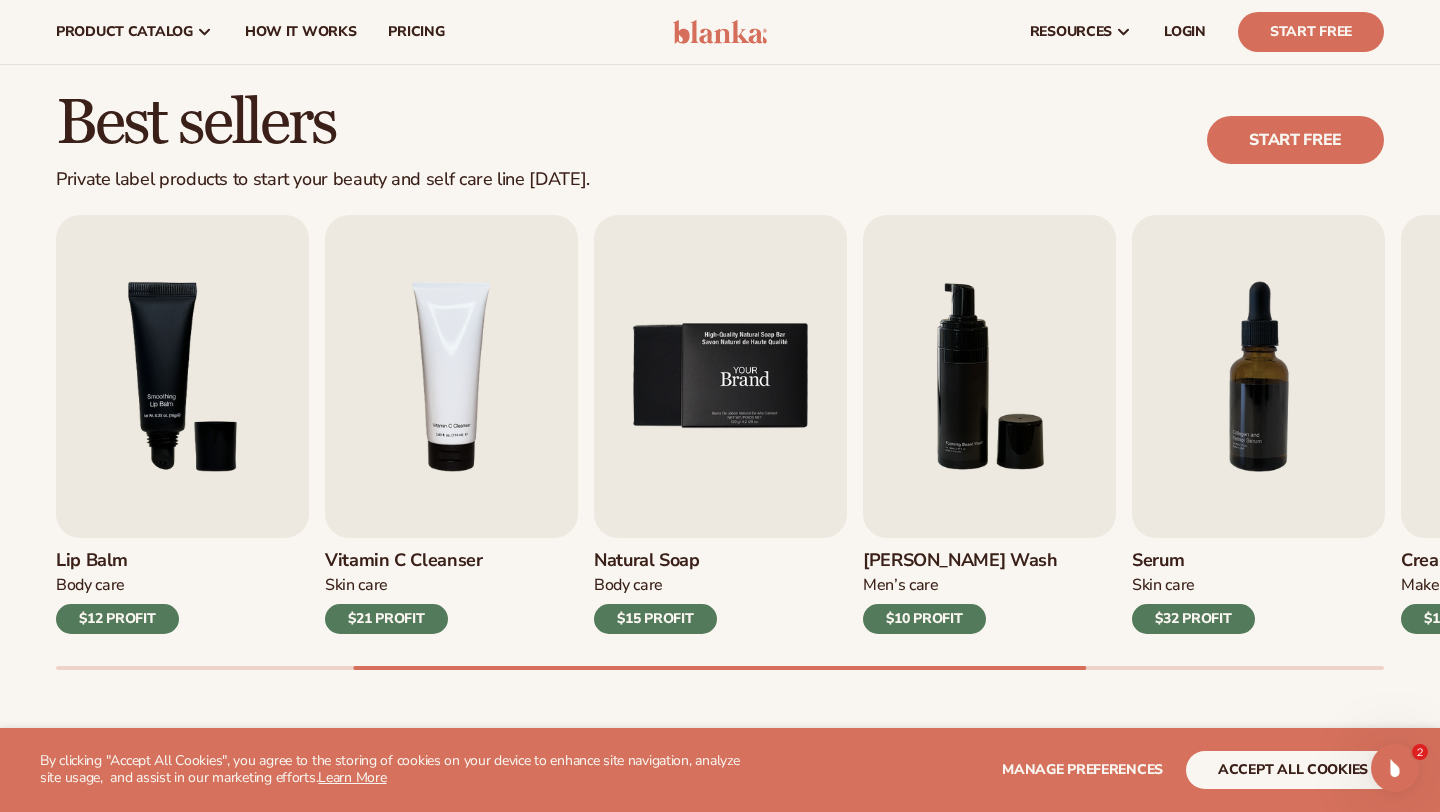 click at bounding box center (720, 376) 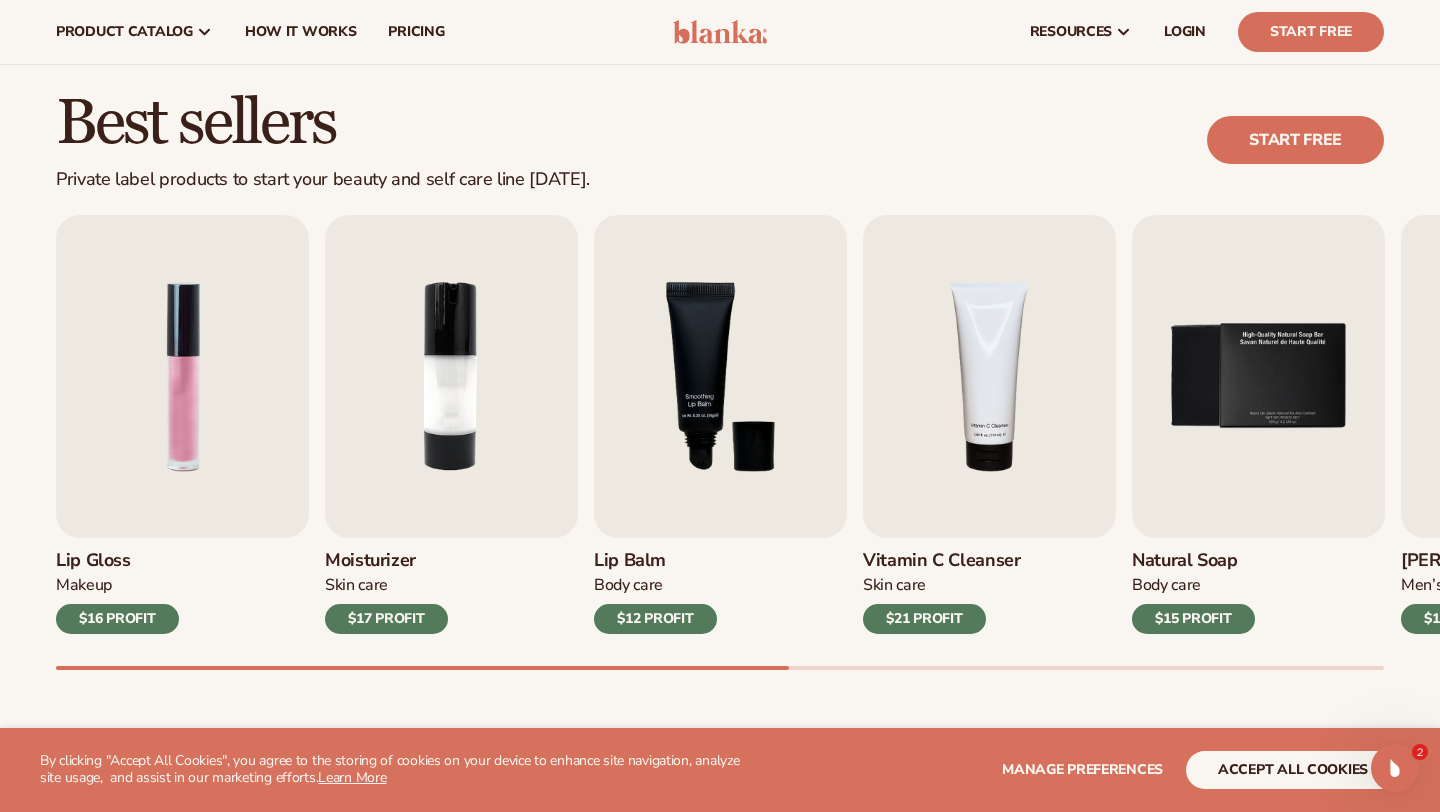 click on "Lip Gloss
Makeup
$16 PROFIT" at bounding box center (182, 586) 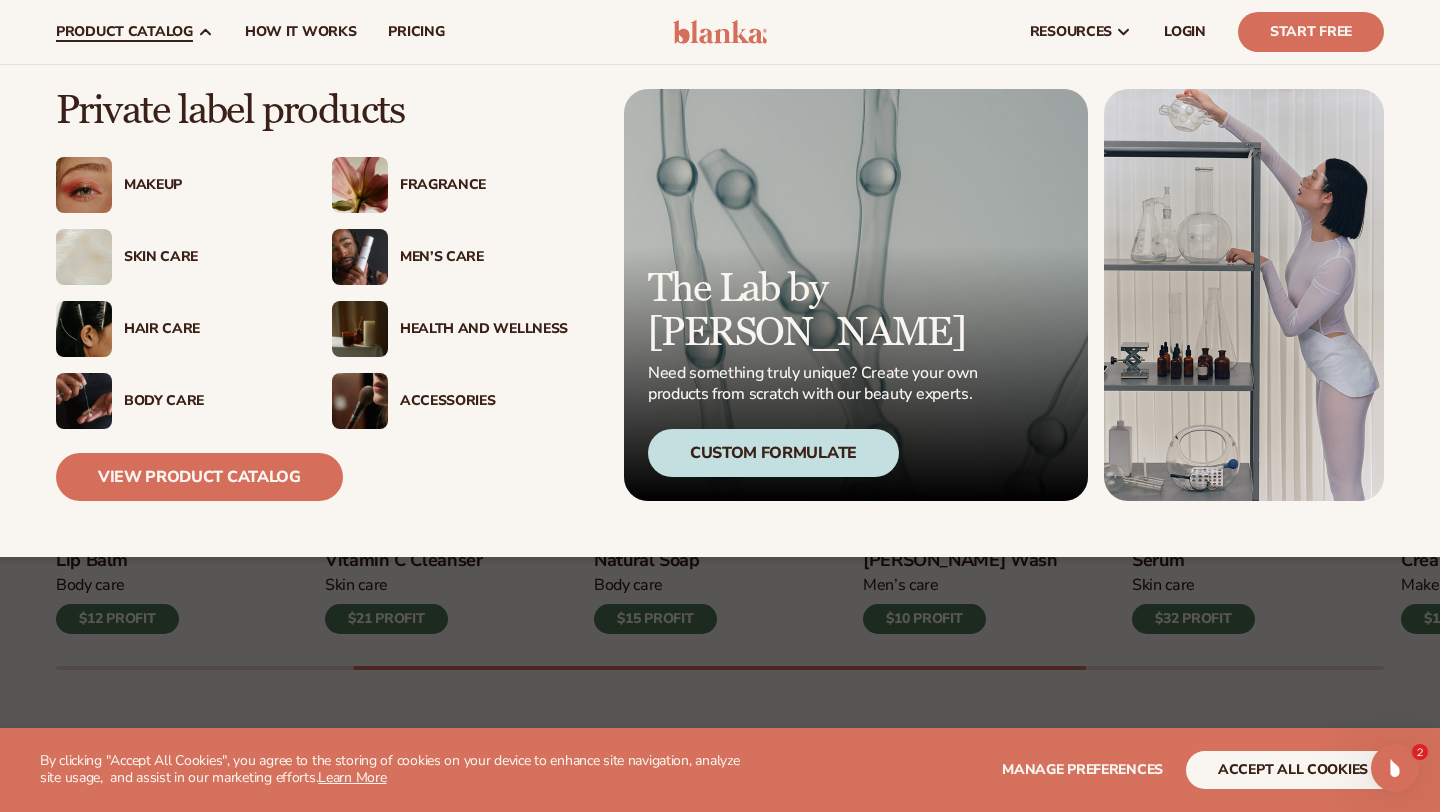 click on "Body Care" at bounding box center [208, 401] 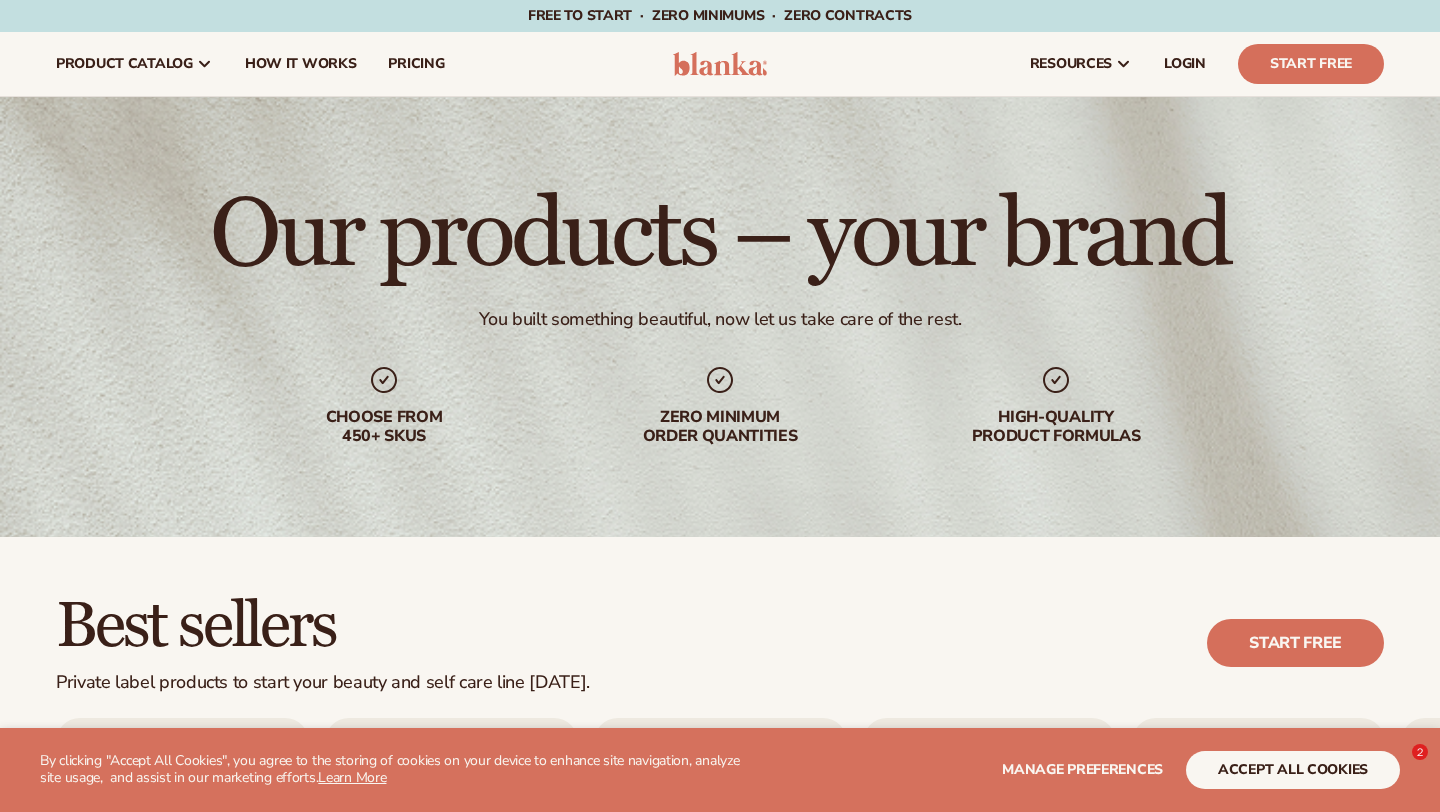 scroll, scrollTop: 47, scrollLeft: 0, axis: vertical 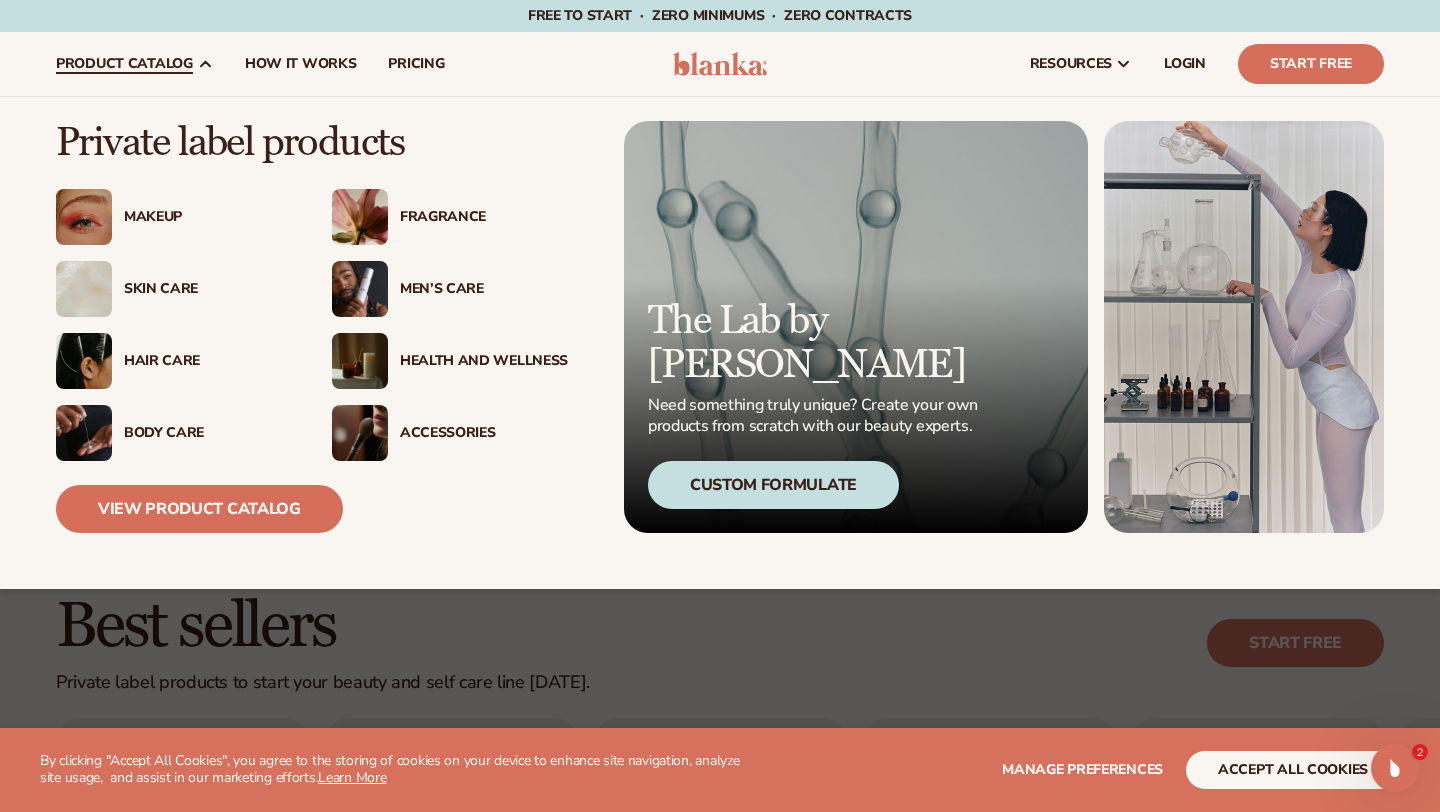 click on "Accessories" at bounding box center (484, 433) 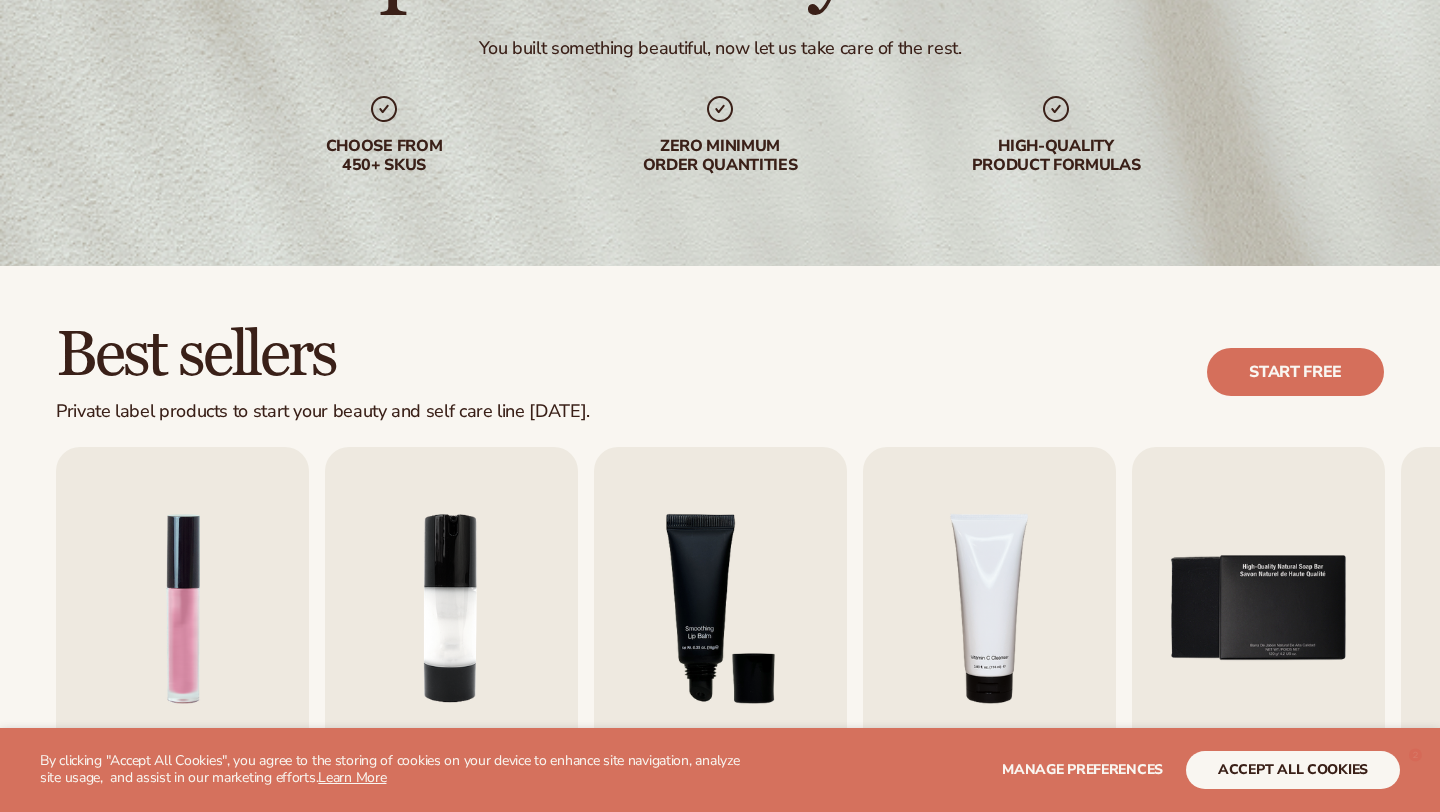 scroll, scrollTop: 503, scrollLeft: 0, axis: vertical 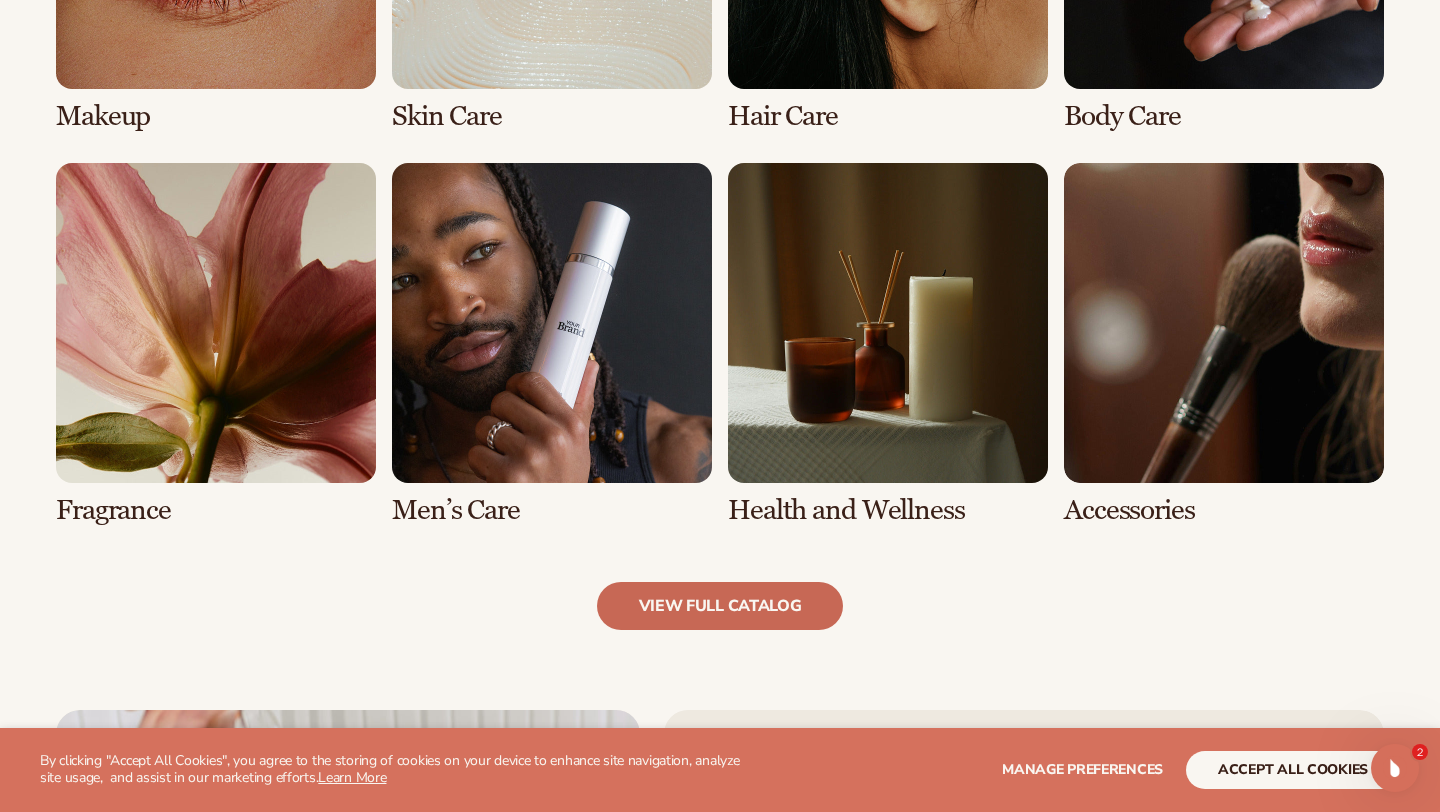 click on "view full catalog" at bounding box center (720, 606) 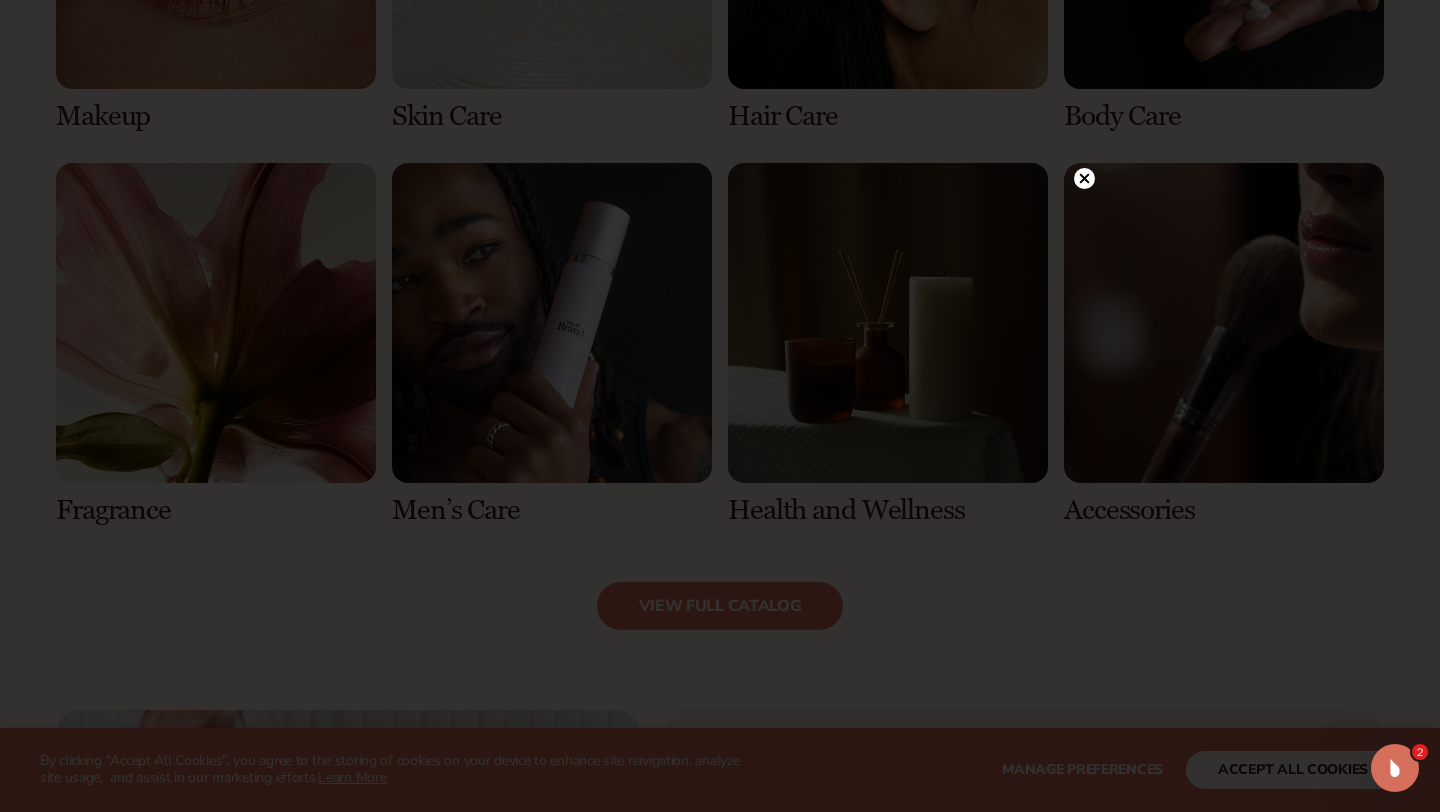 click 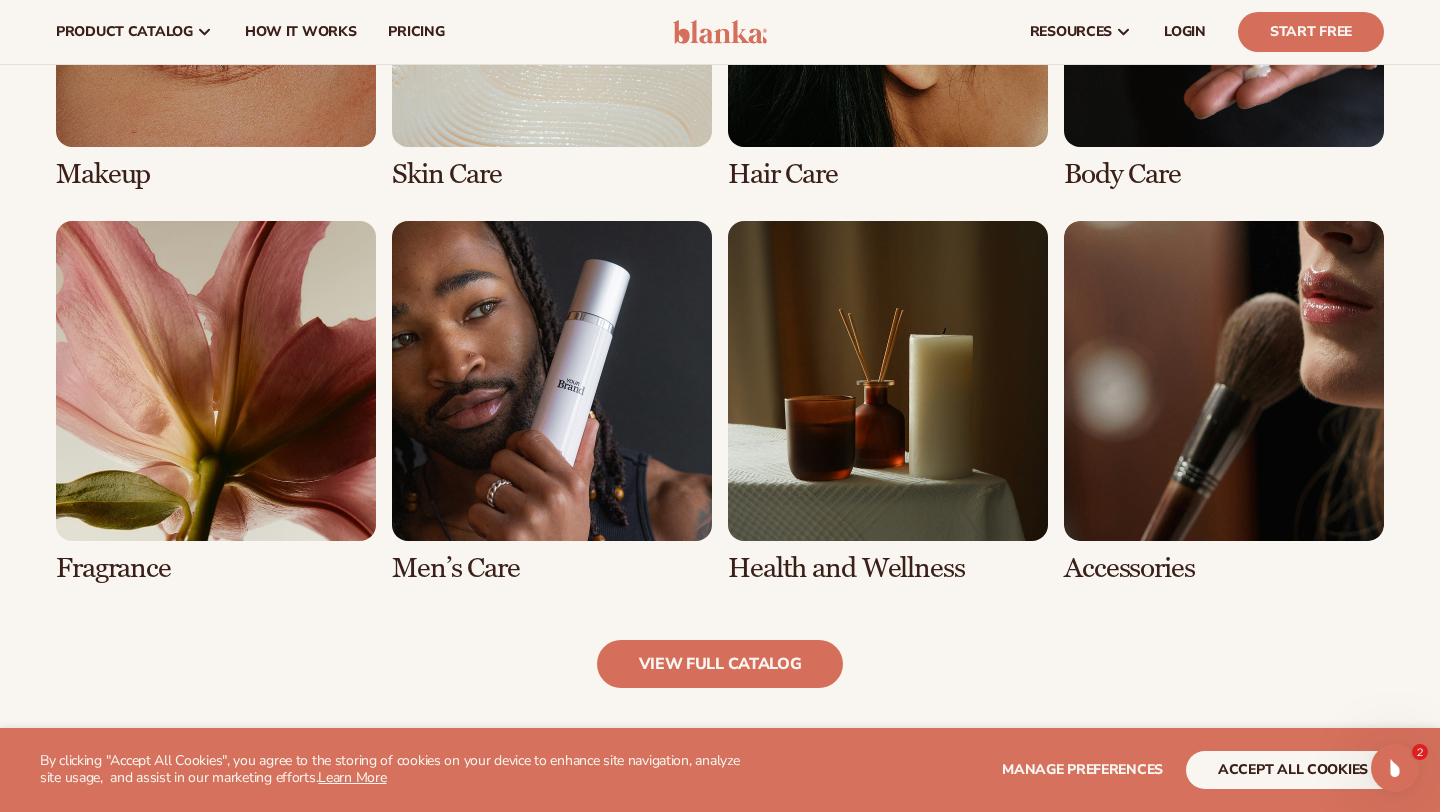 click at bounding box center (1224, 402) 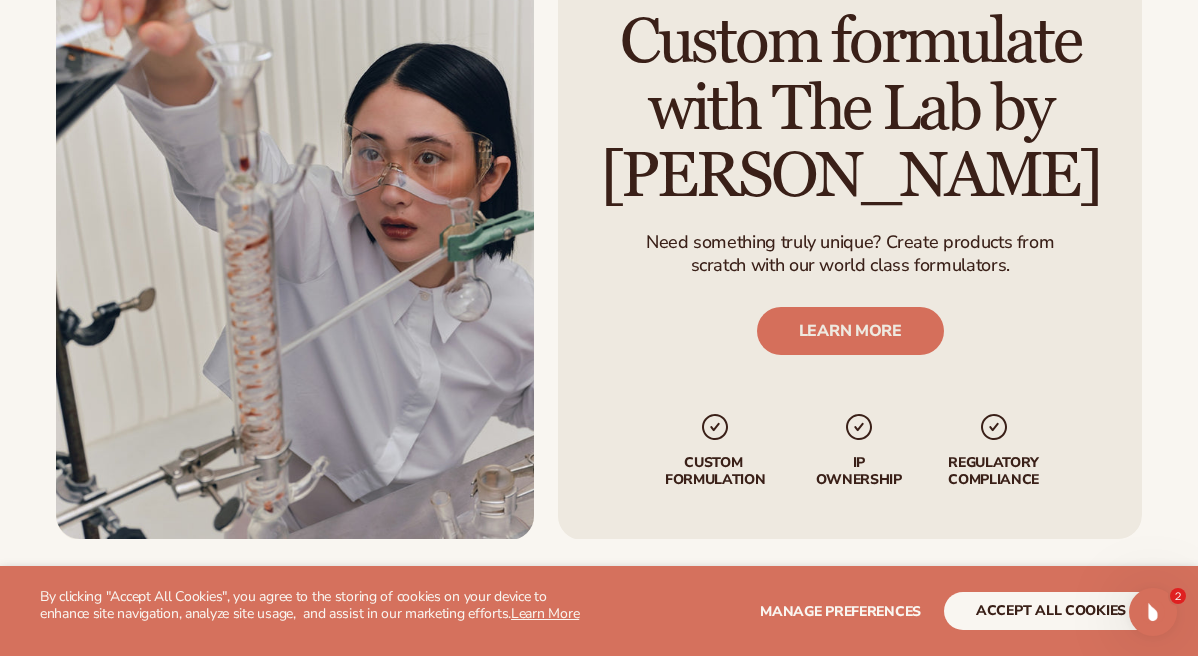 scroll, scrollTop: 2352, scrollLeft: 0, axis: vertical 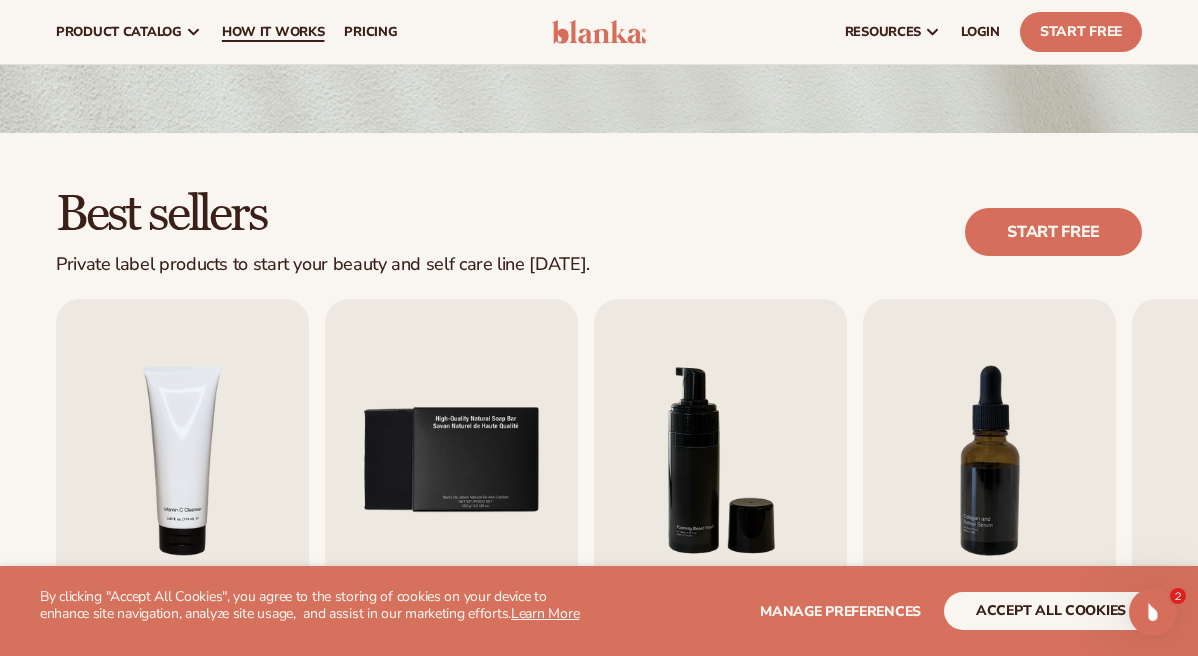 click on "How It Works" at bounding box center [273, 32] 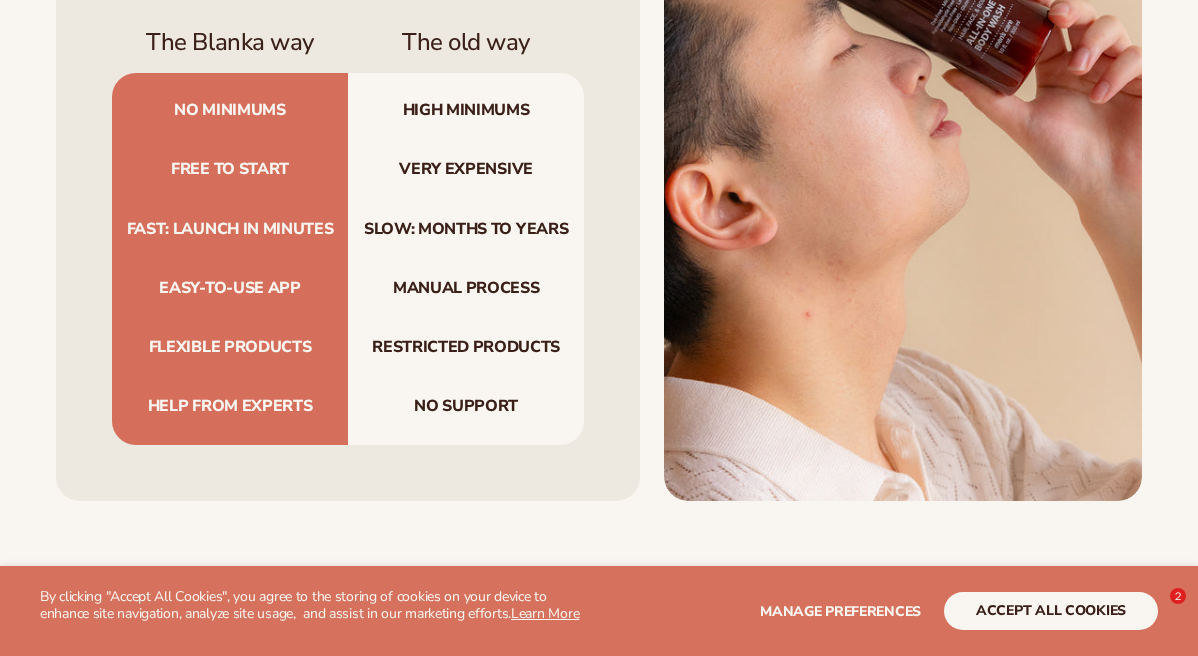 scroll, scrollTop: 2351, scrollLeft: 0, axis: vertical 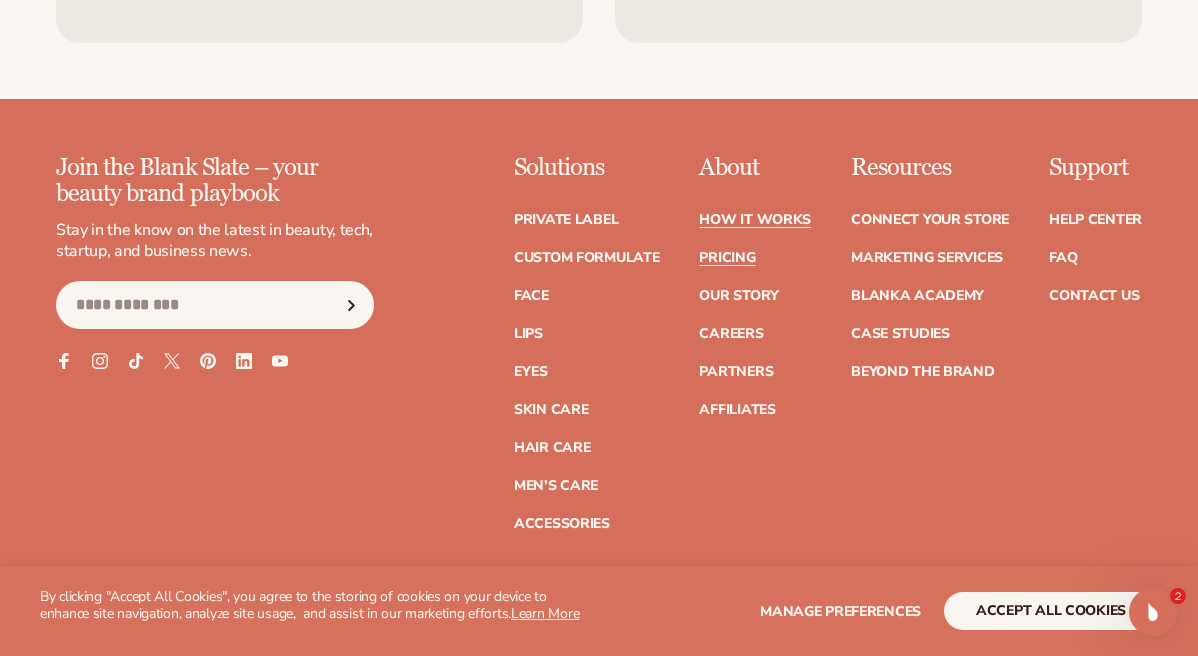 click on "Pricing" at bounding box center (727, 258) 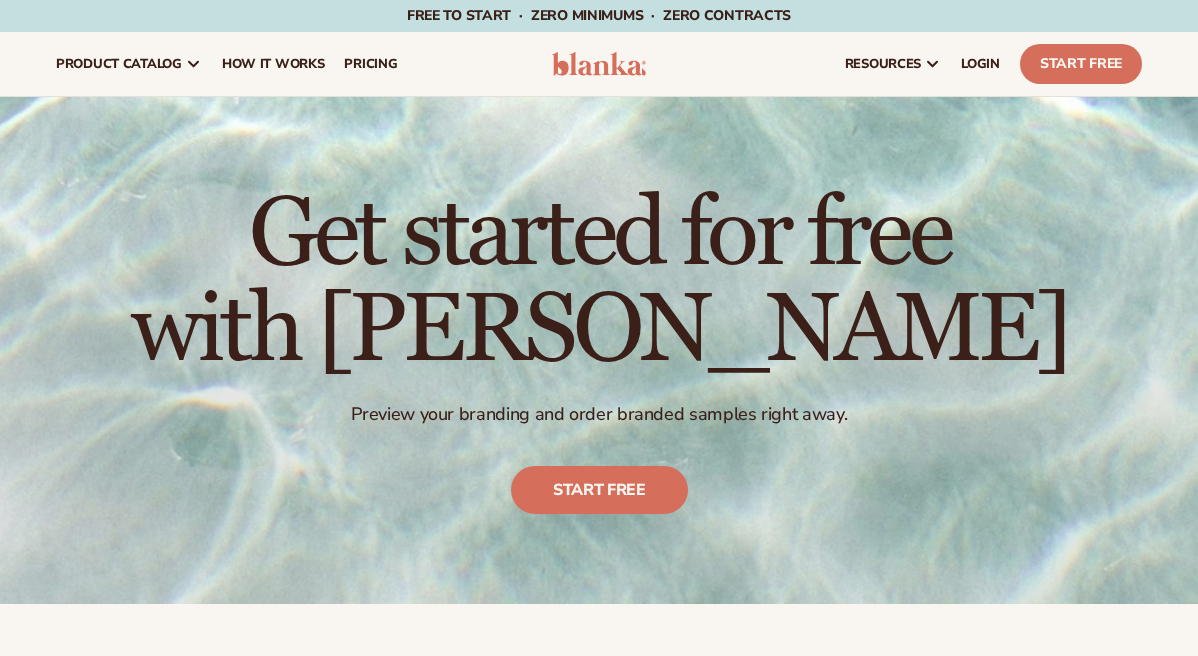 scroll, scrollTop: 0, scrollLeft: 0, axis: both 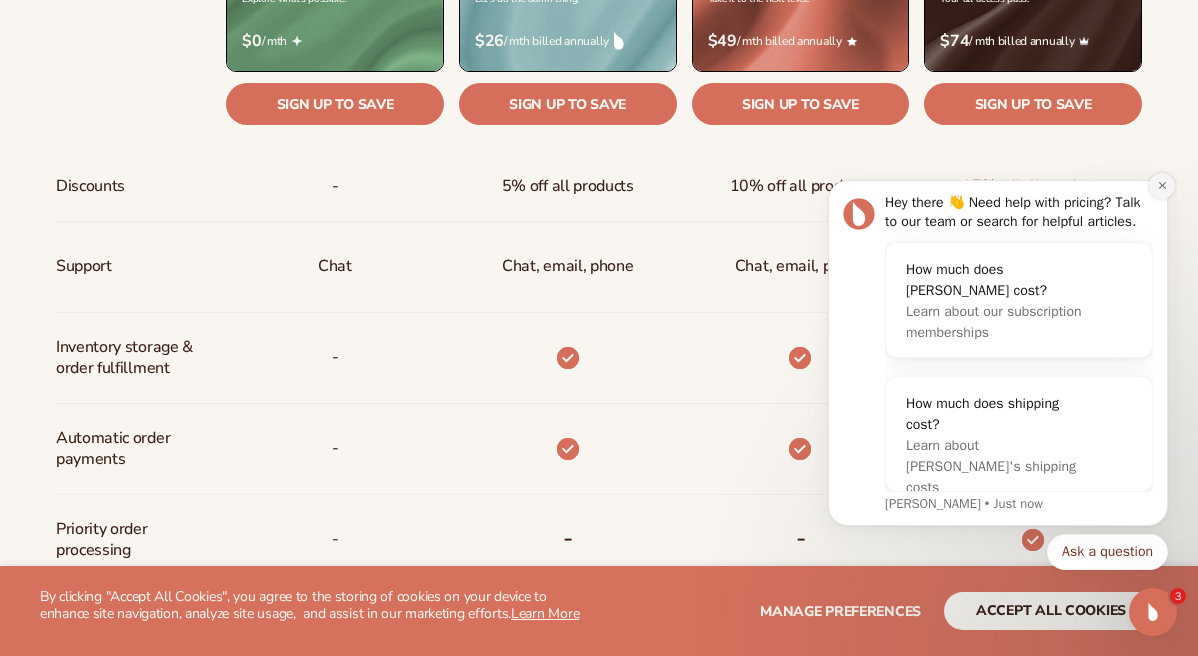 click at bounding box center [1162, 186] 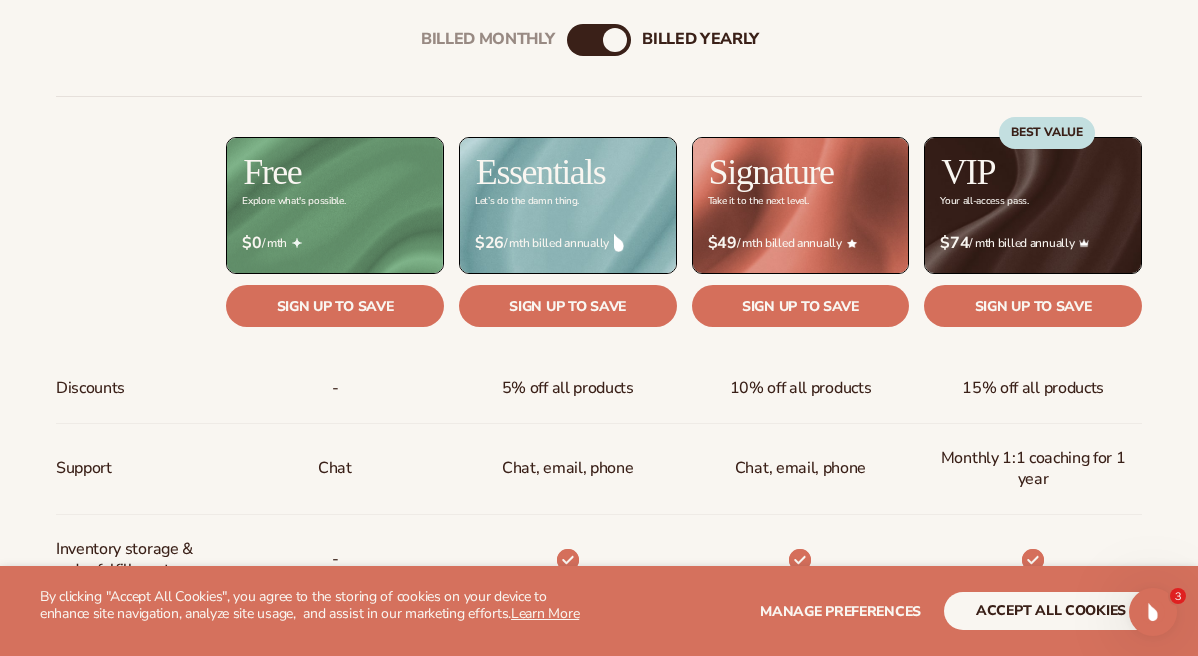 scroll, scrollTop: 737, scrollLeft: 0, axis: vertical 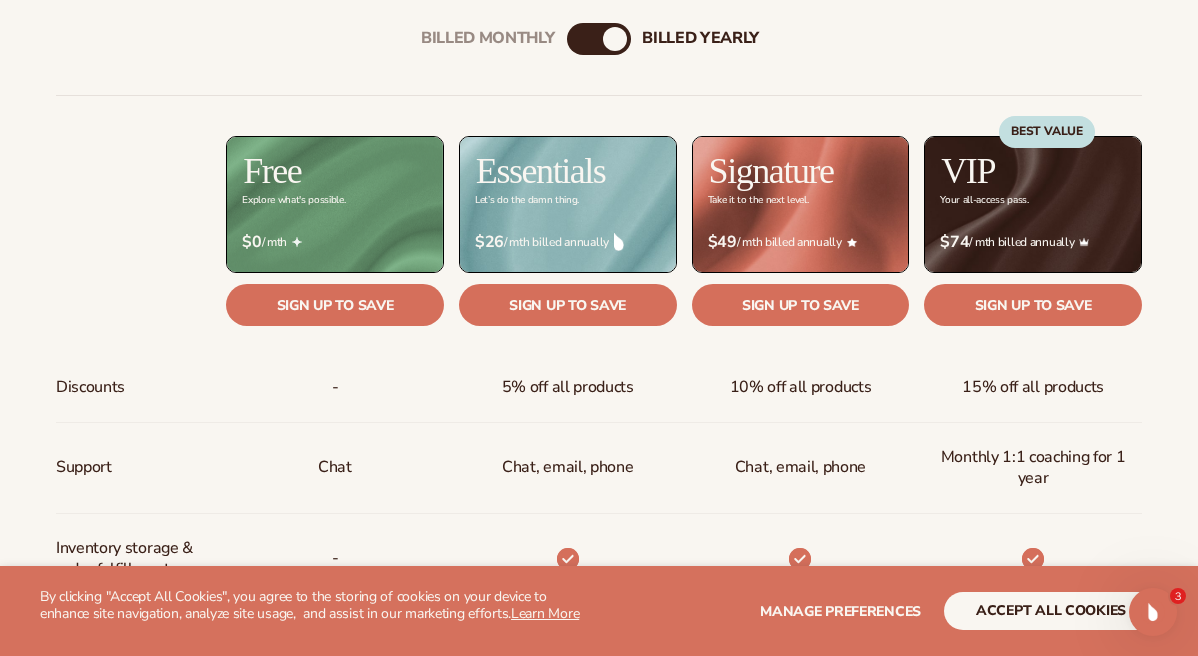 click on "Billed Monthly
billed Yearly" at bounding box center [599, 39] 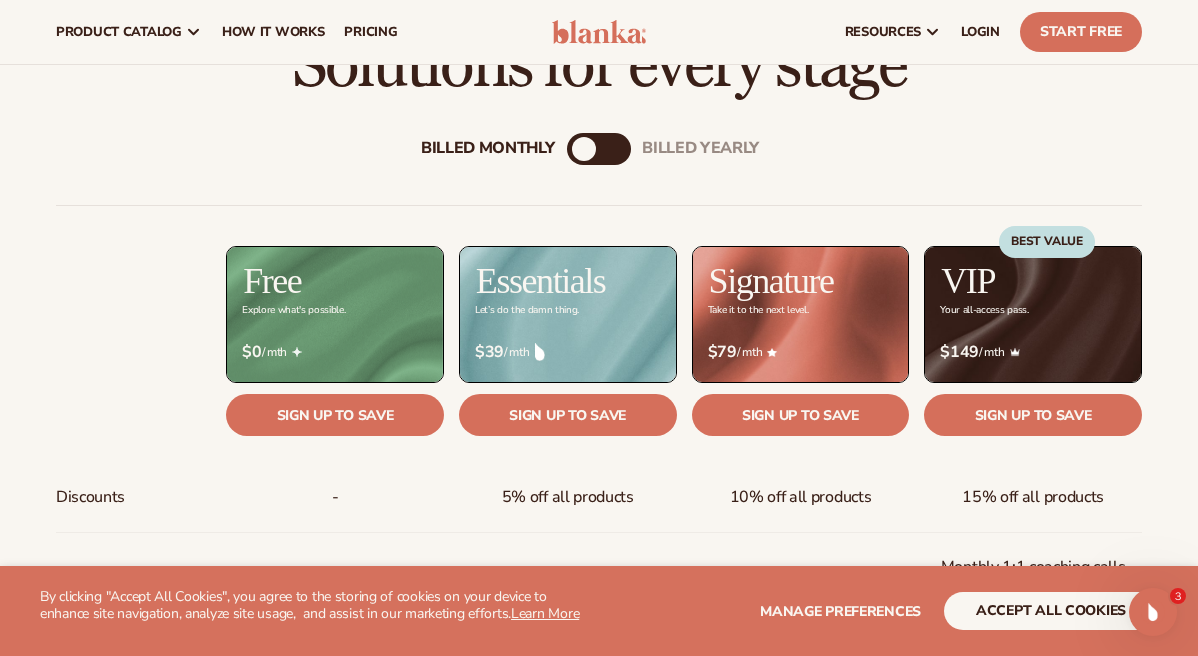 scroll, scrollTop: 616, scrollLeft: 0, axis: vertical 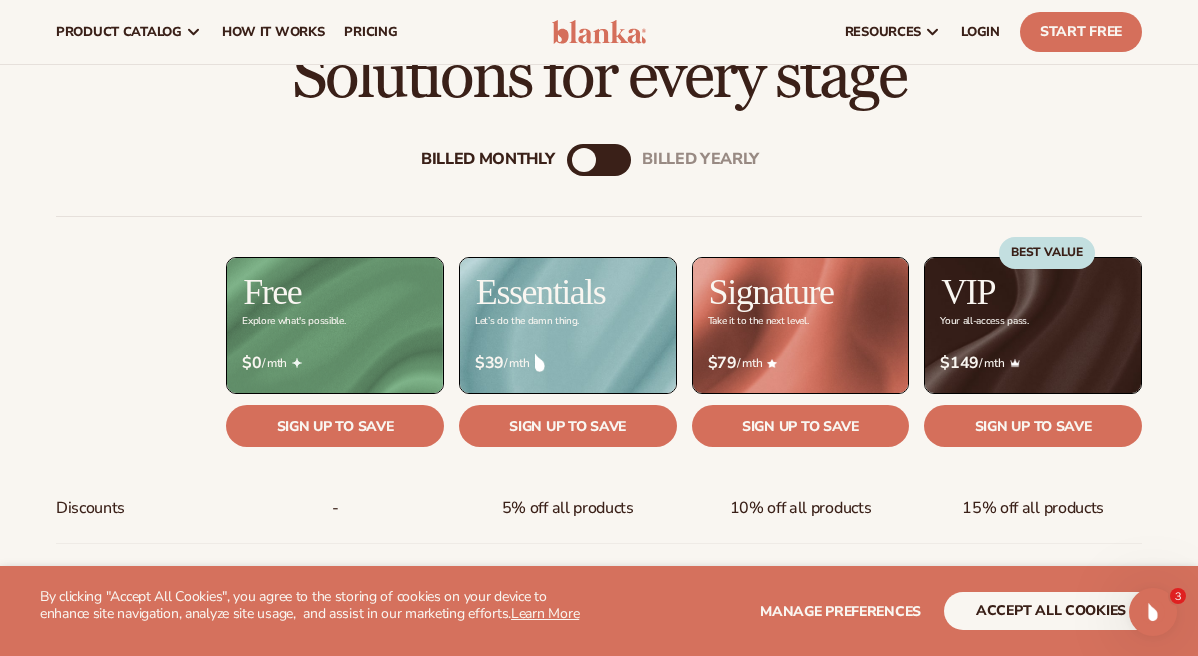 click on "Billed Monthly" at bounding box center (584, 160) 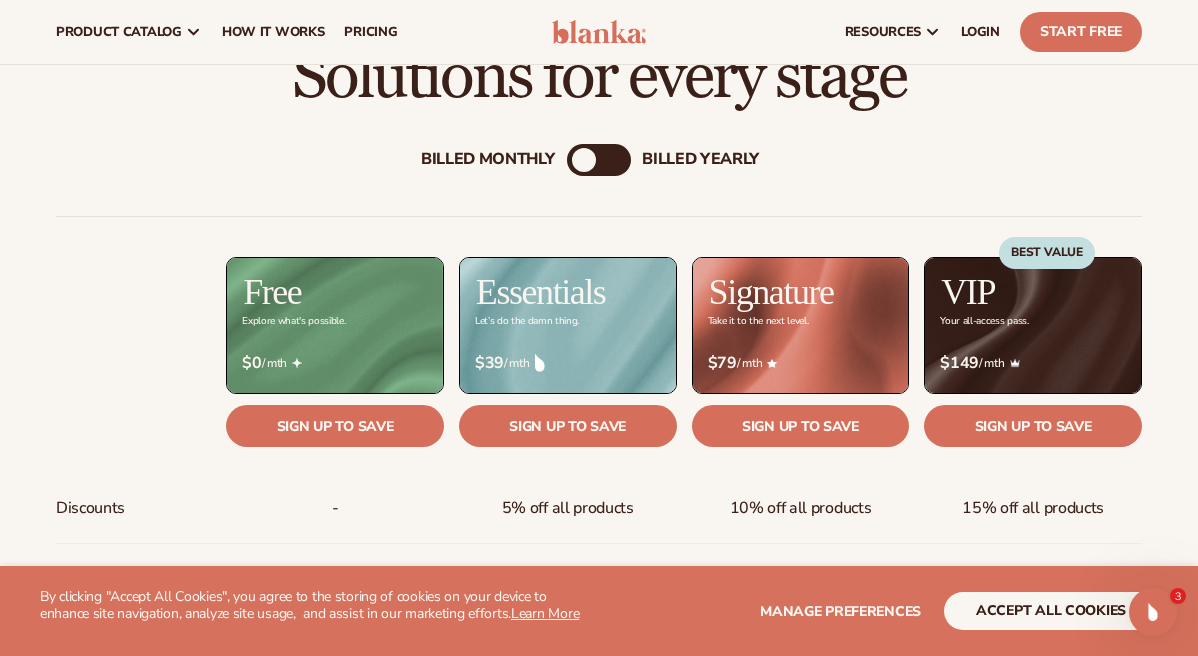 click on "billed Yearly" at bounding box center [700, 159] 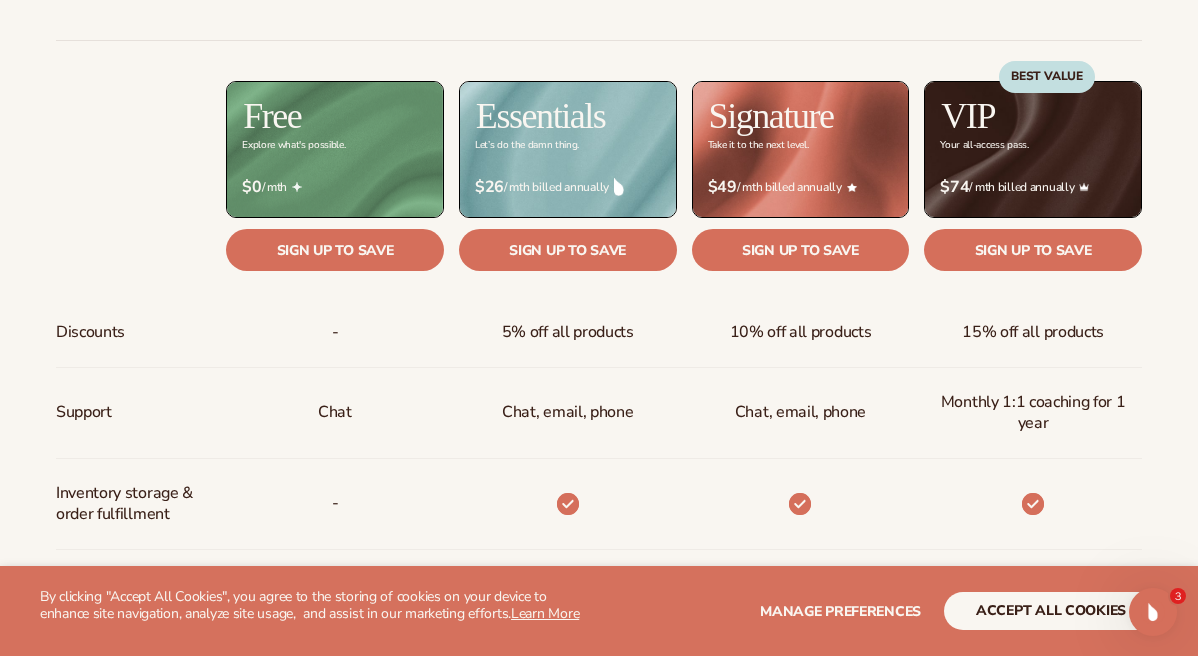 scroll, scrollTop: 873, scrollLeft: 0, axis: vertical 